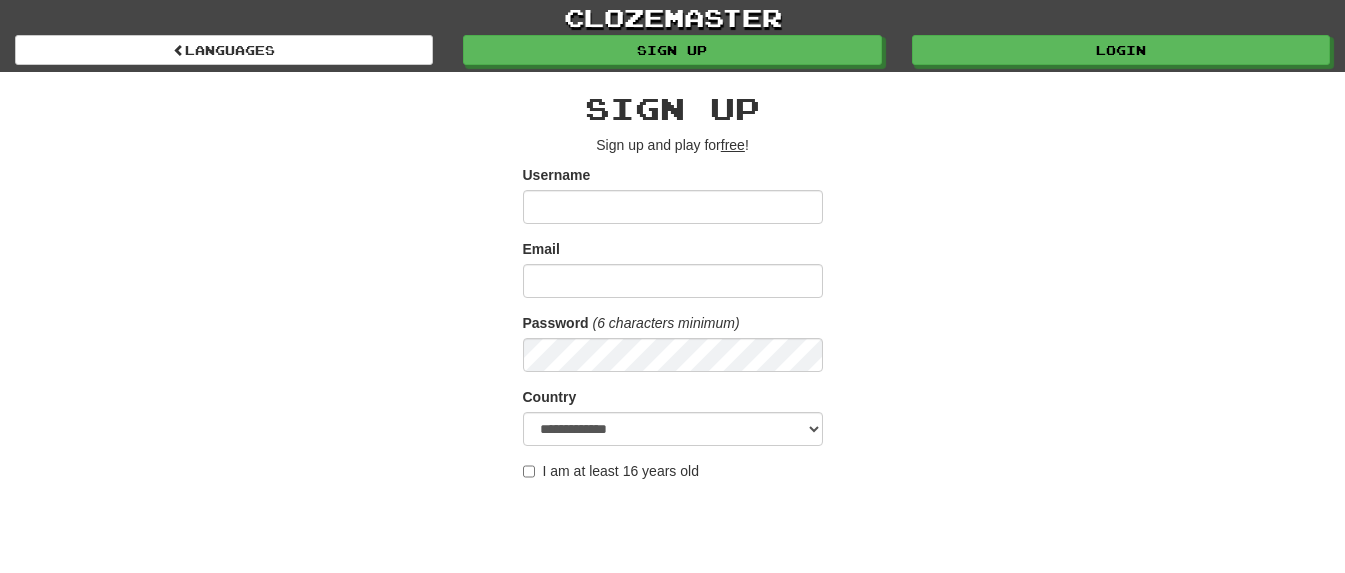 scroll, scrollTop: 250, scrollLeft: 0, axis: vertical 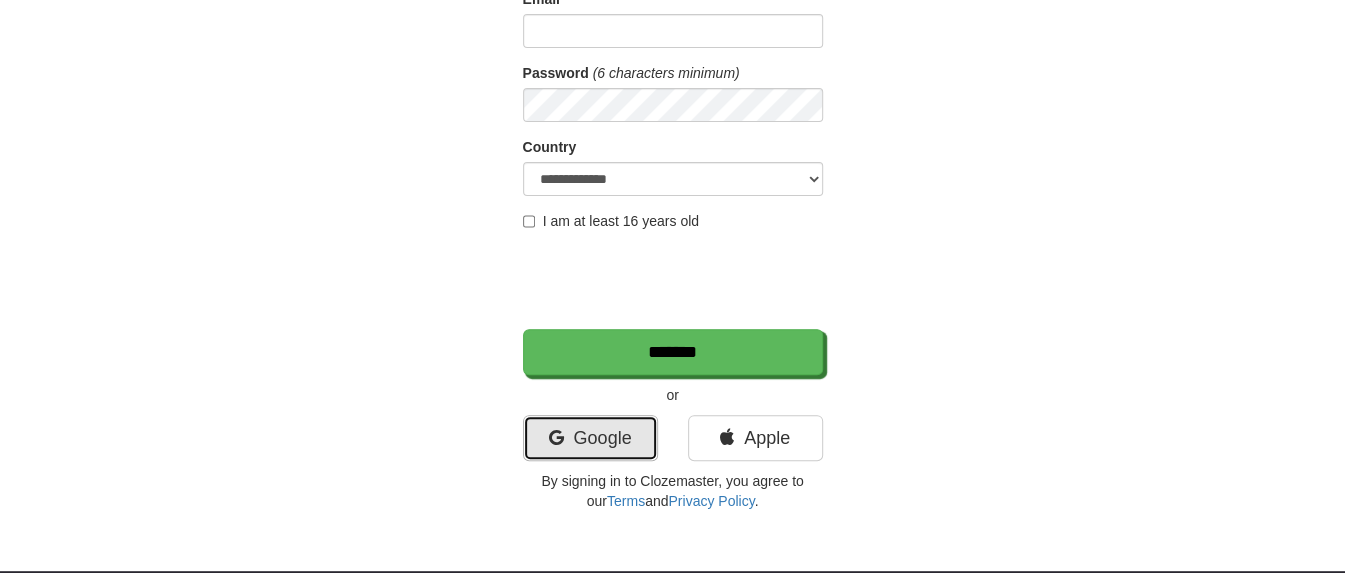 click on "Google" at bounding box center (590, 438) 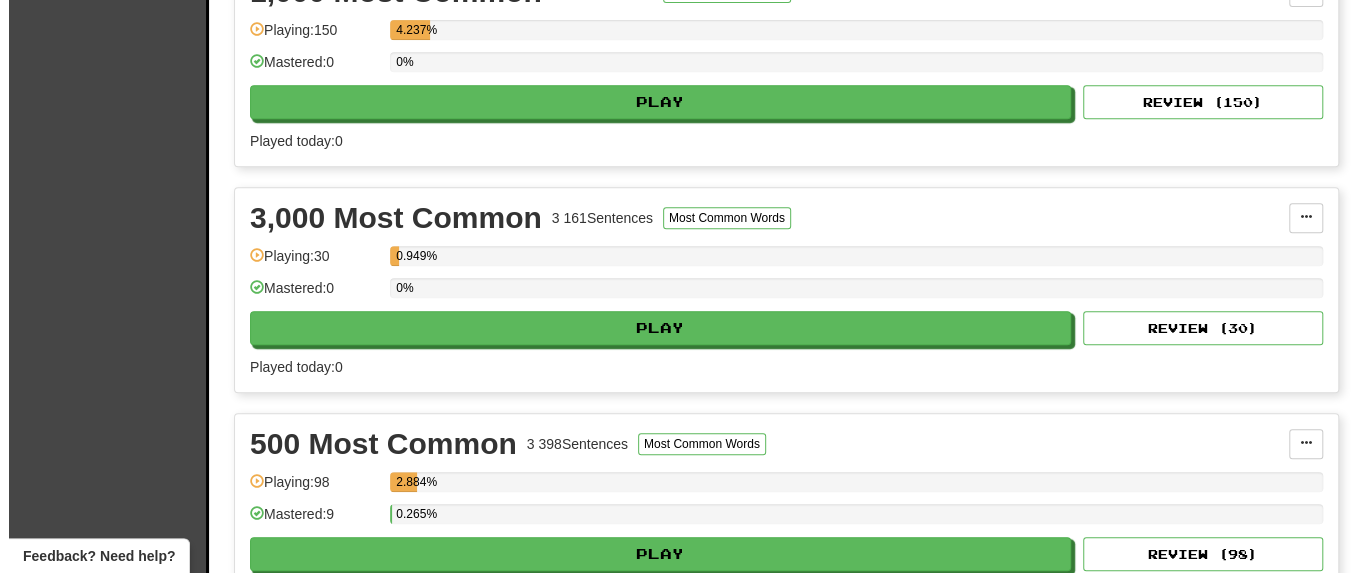 scroll, scrollTop: 1000, scrollLeft: 0, axis: vertical 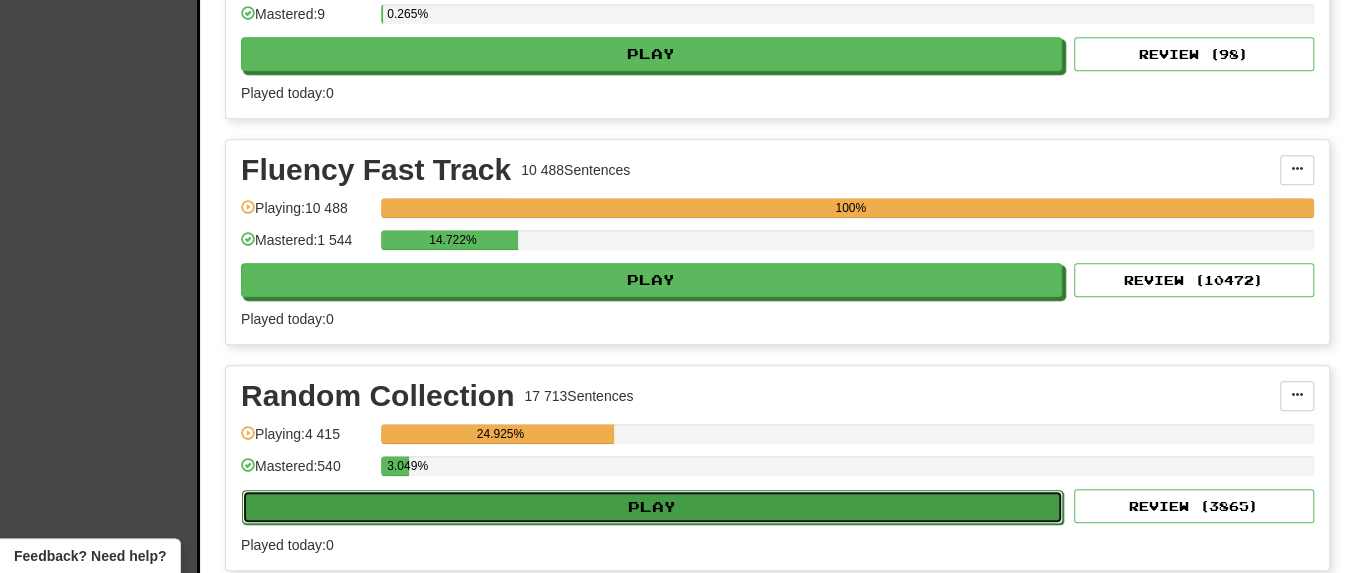 click on "Play" at bounding box center [652, 507] 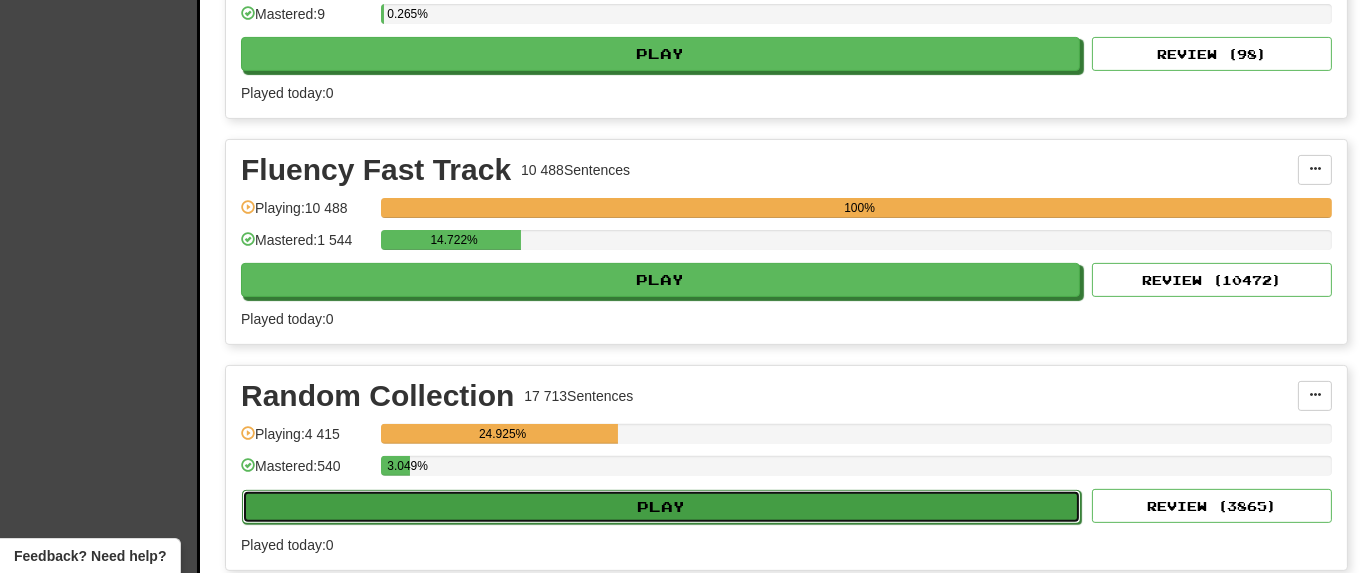 select on "**" 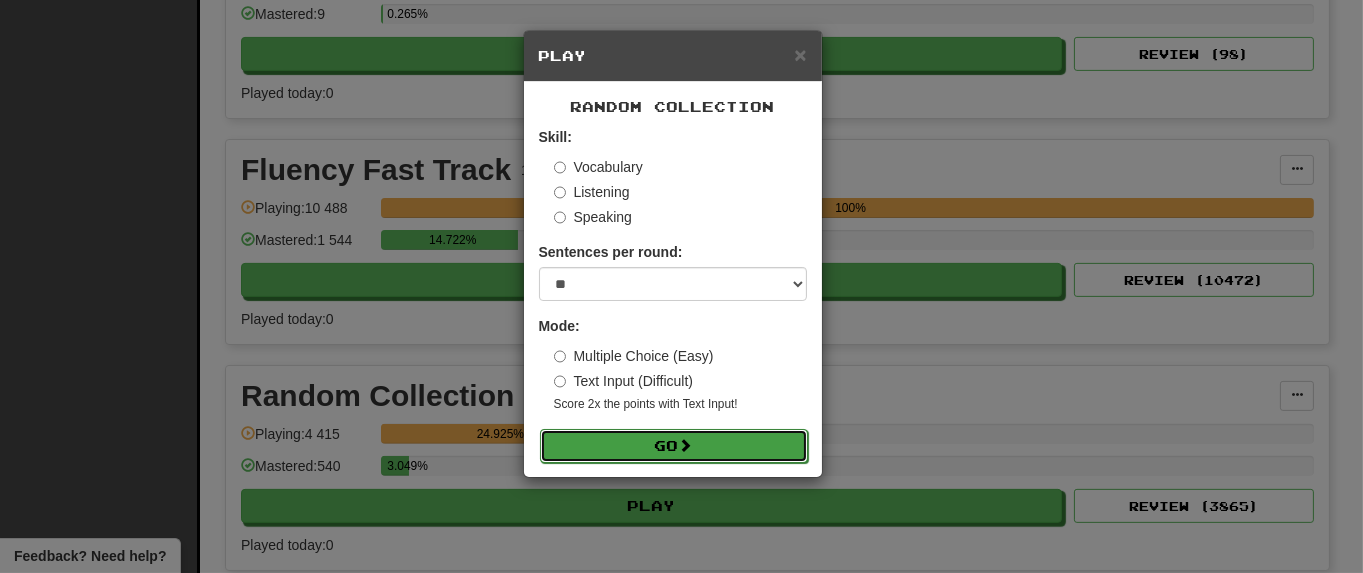 click on "Go" at bounding box center [674, 446] 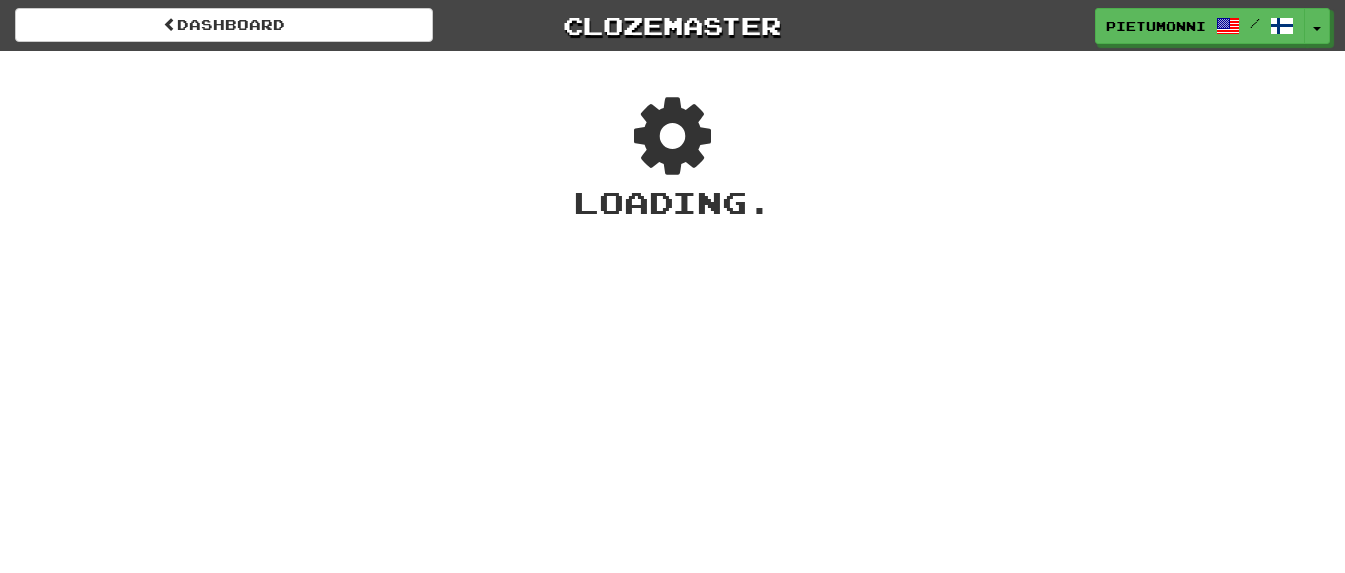 scroll, scrollTop: 0, scrollLeft: 0, axis: both 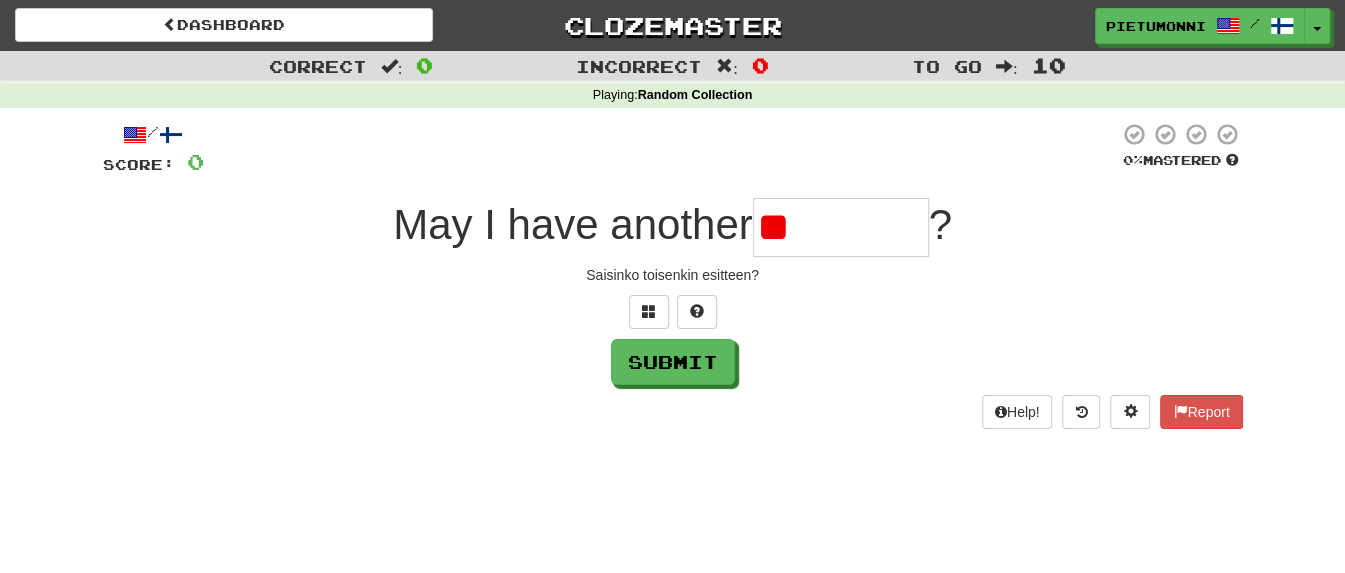 type on "*" 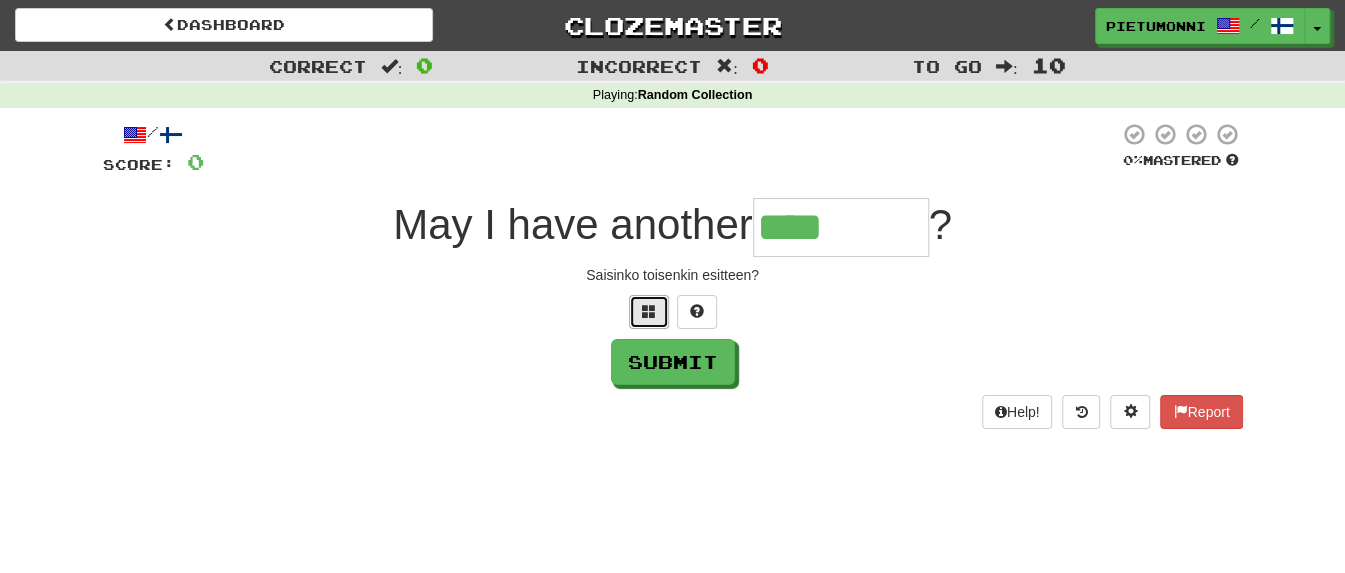 click at bounding box center (649, 312) 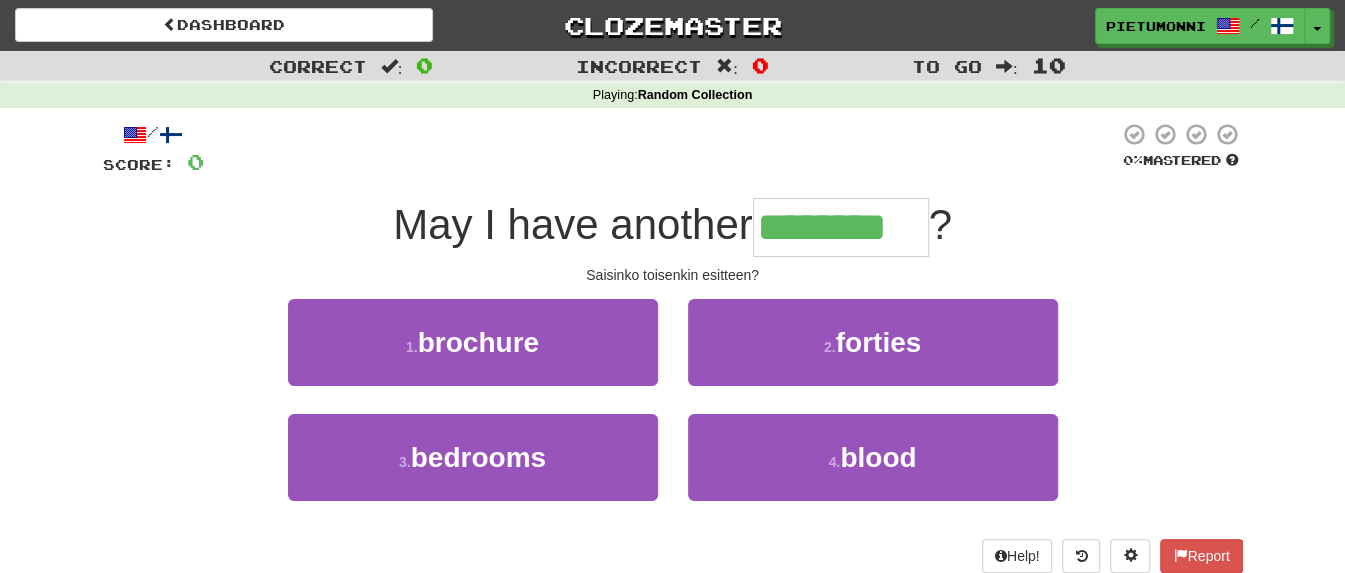 type on "********" 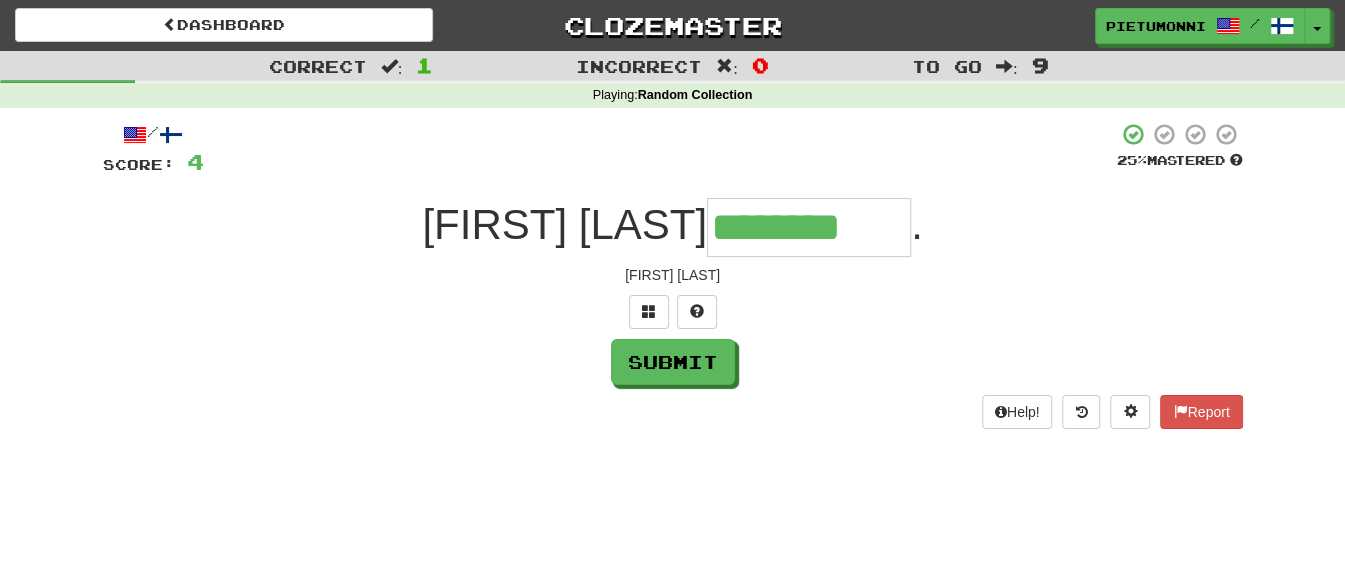 type on "********" 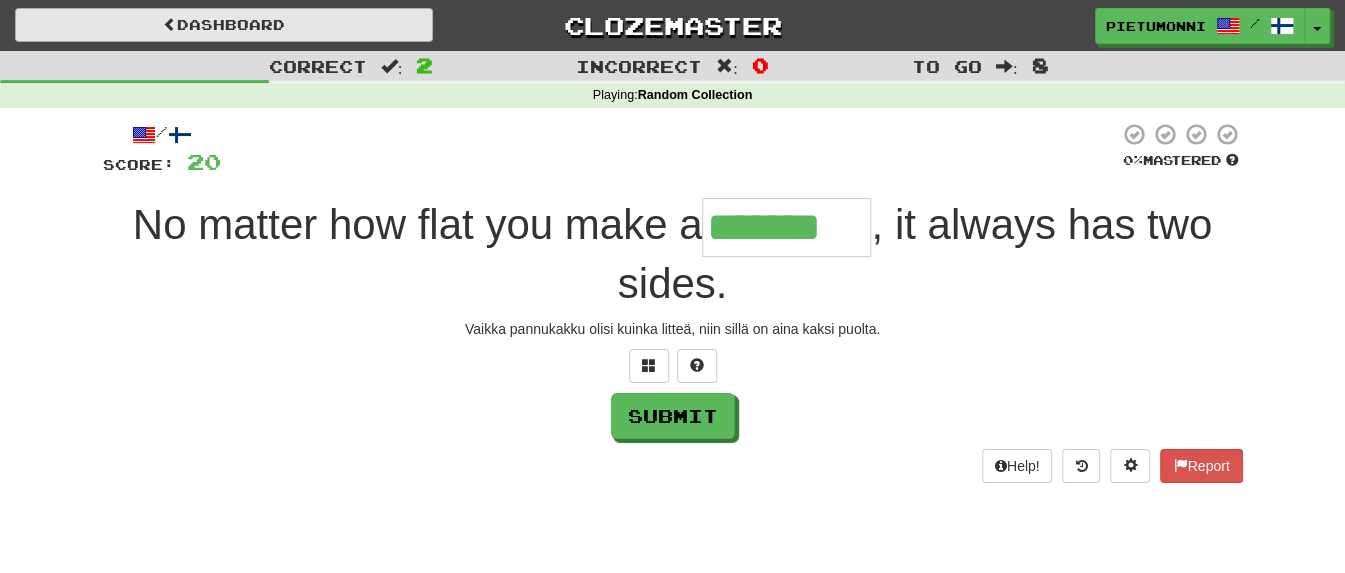 type on "*******" 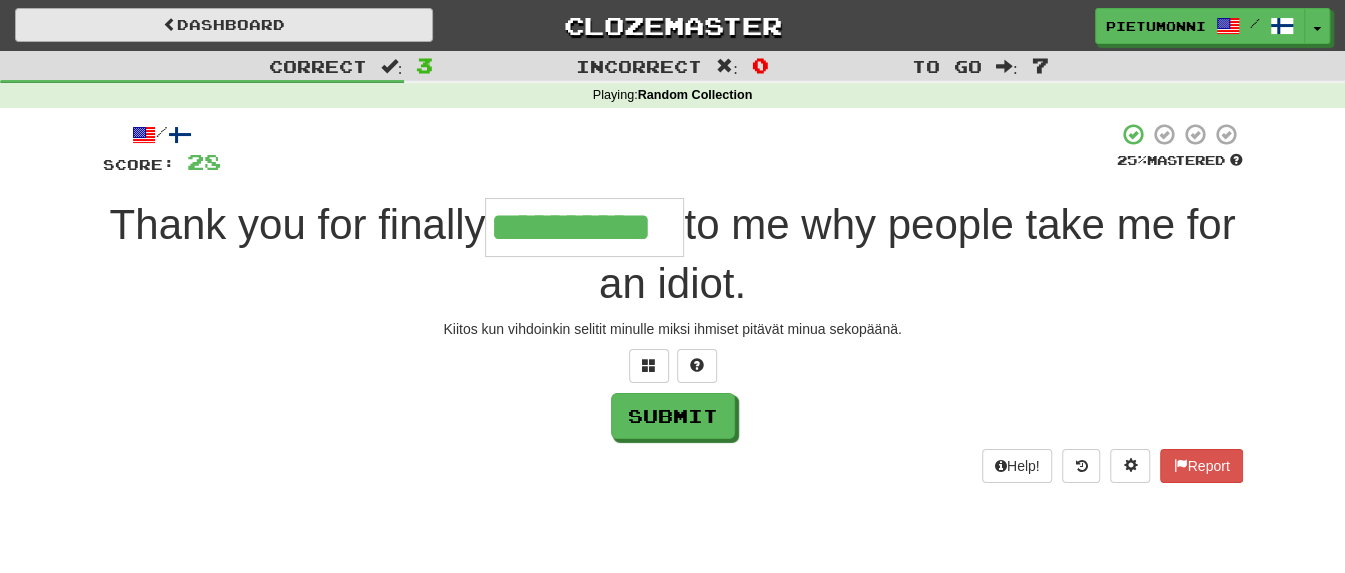 type on "**********" 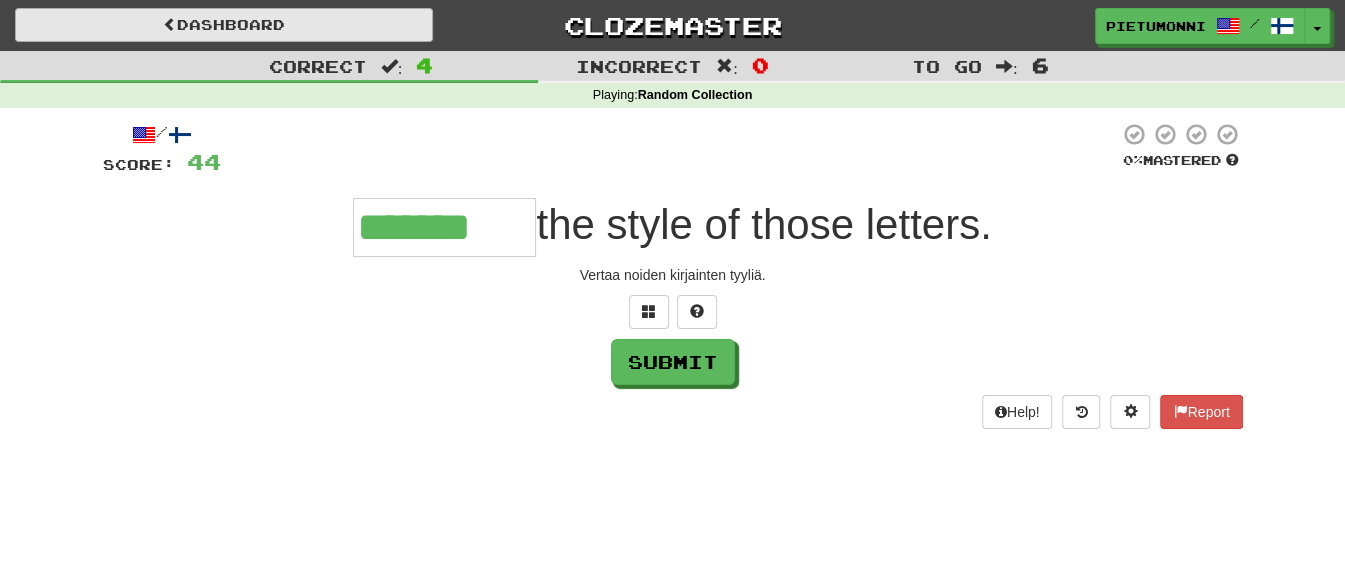 type on "*******" 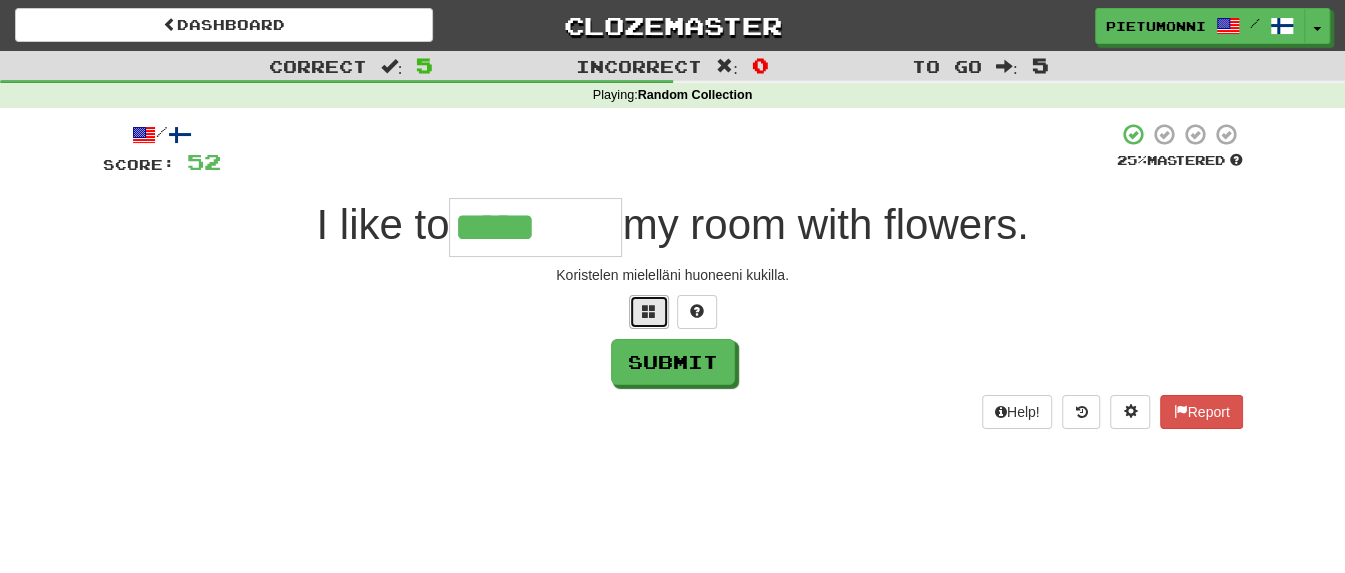 click at bounding box center (649, 311) 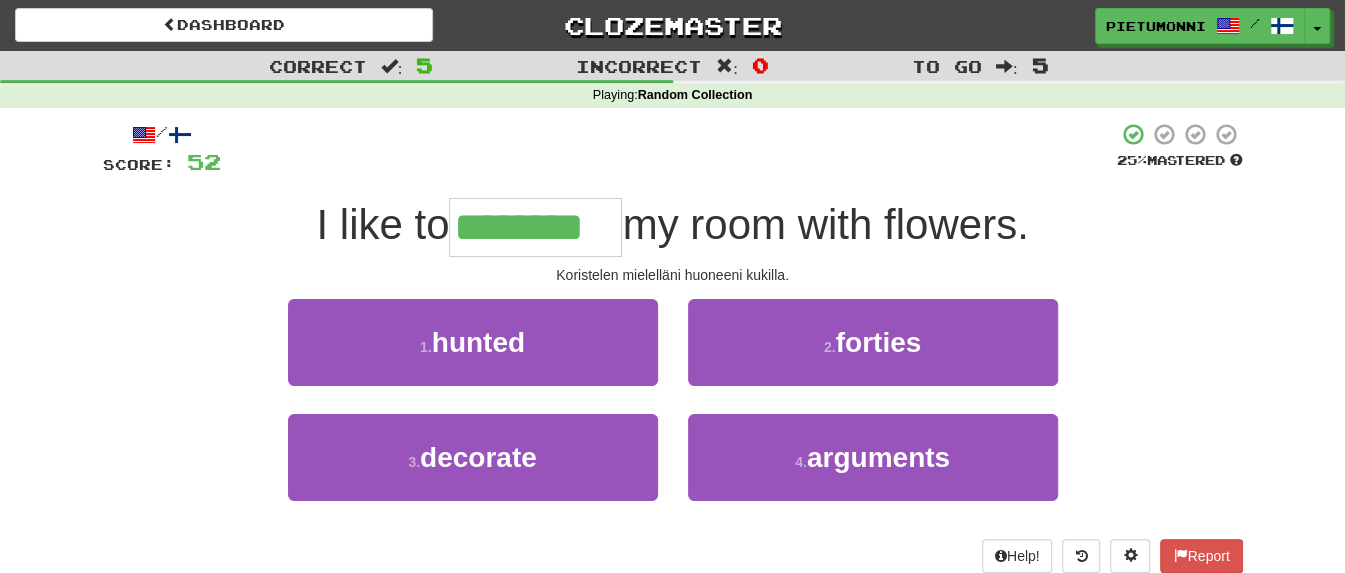 type on "********" 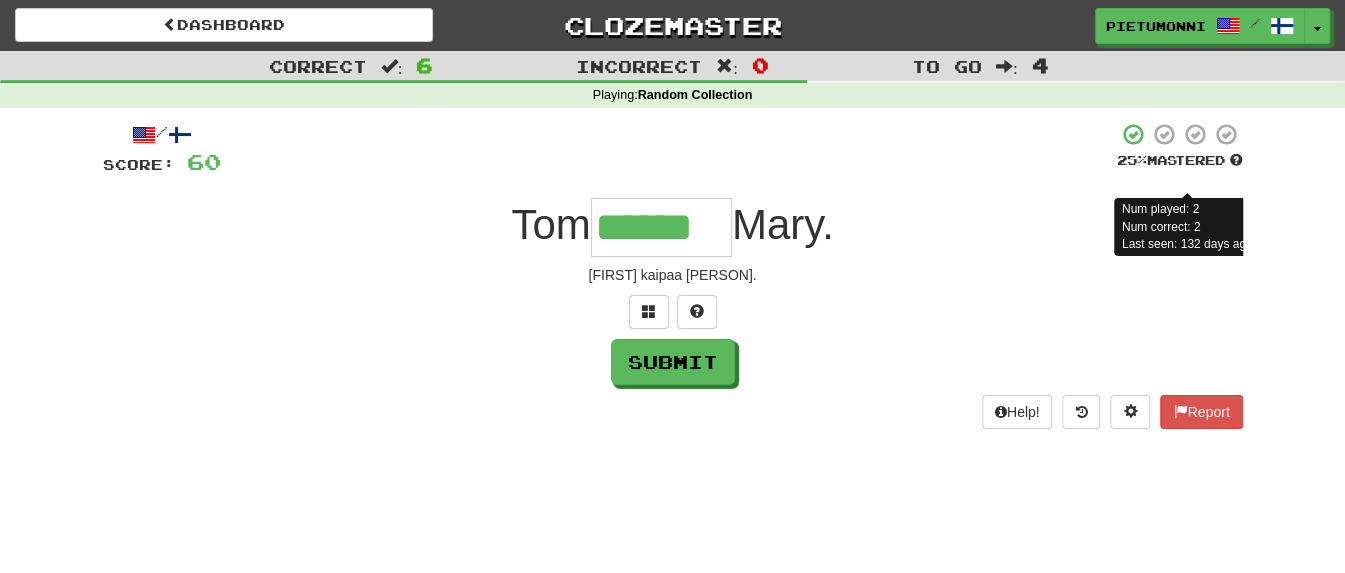 type on "******" 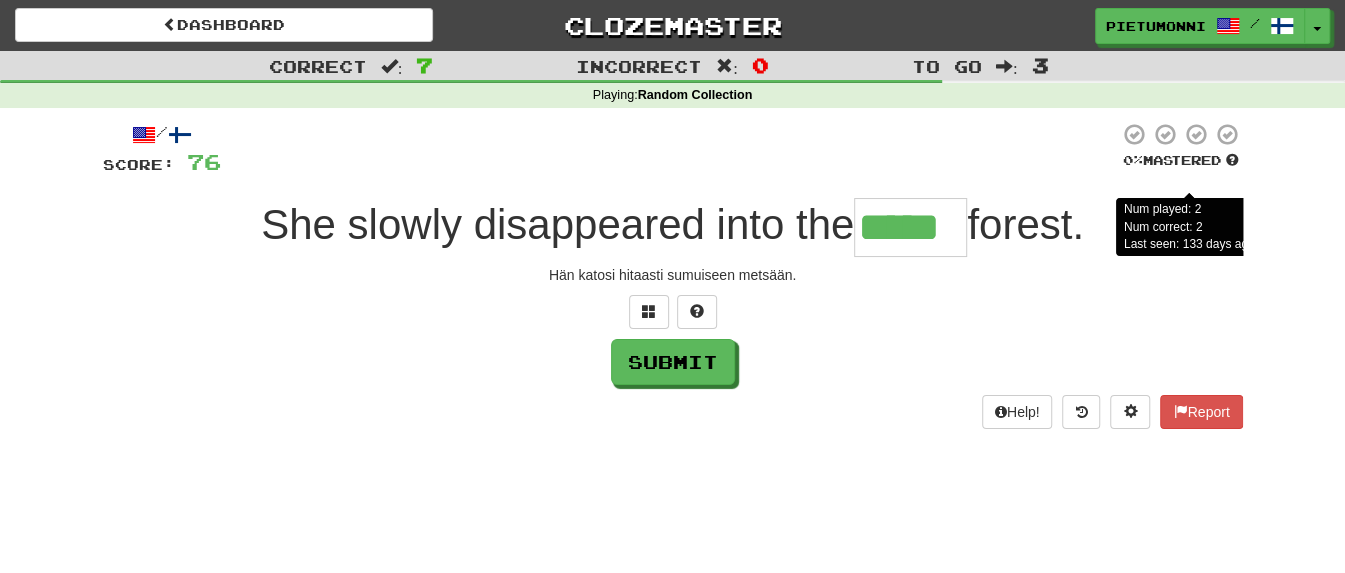 type on "*****" 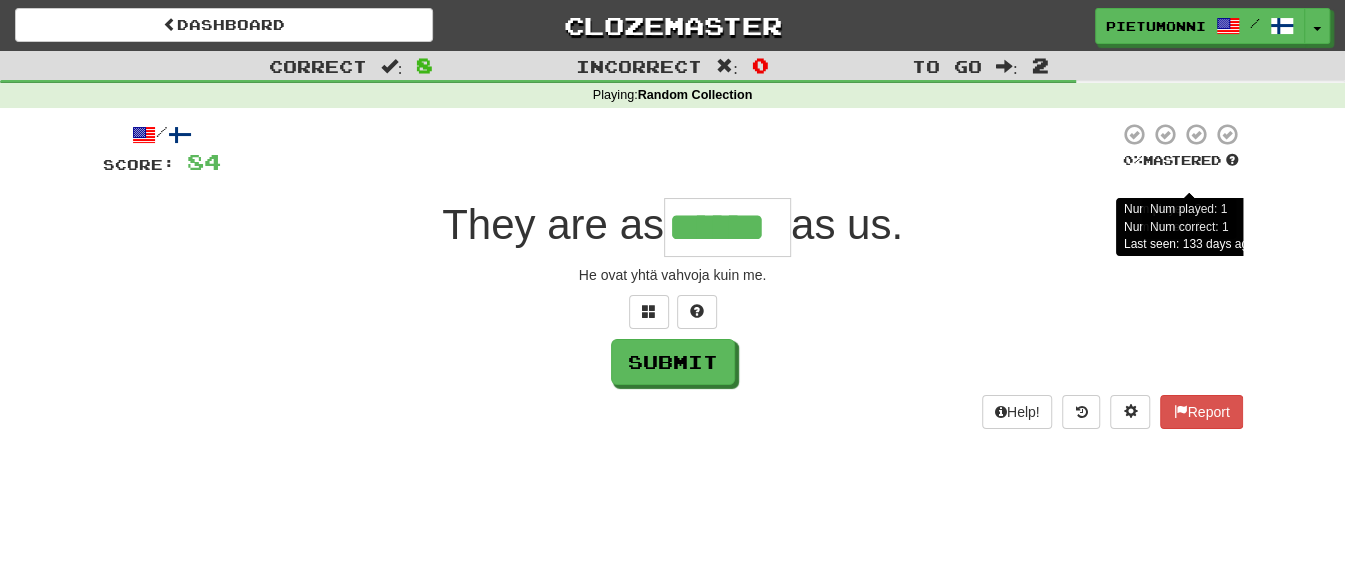 type on "******" 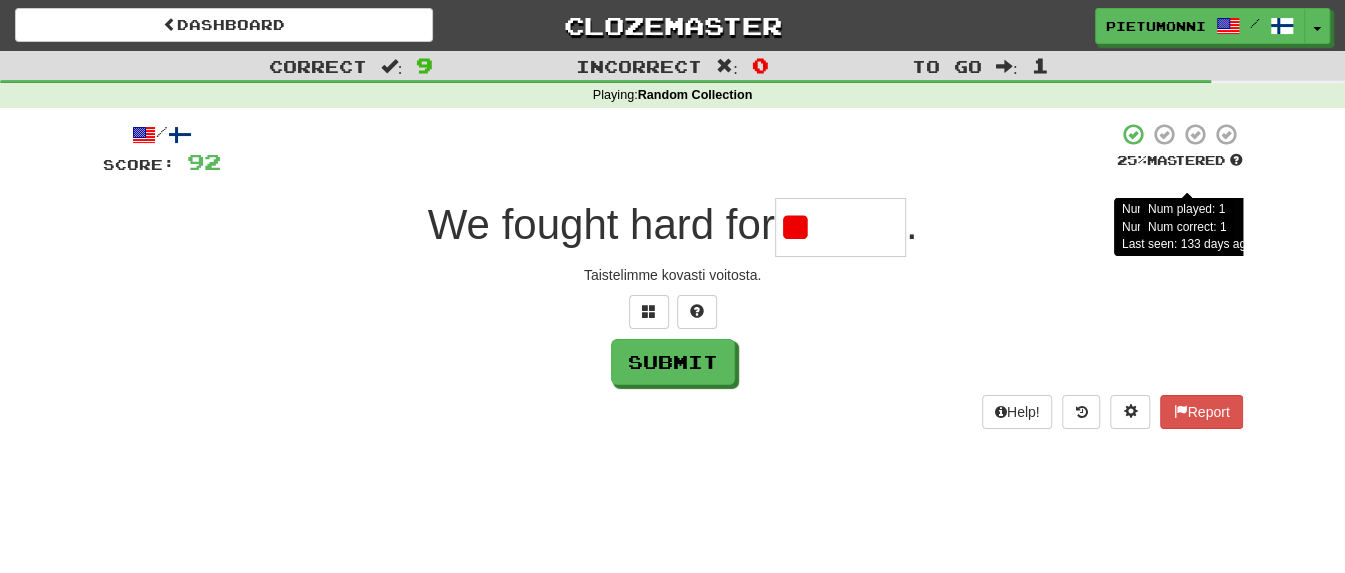 type on "*" 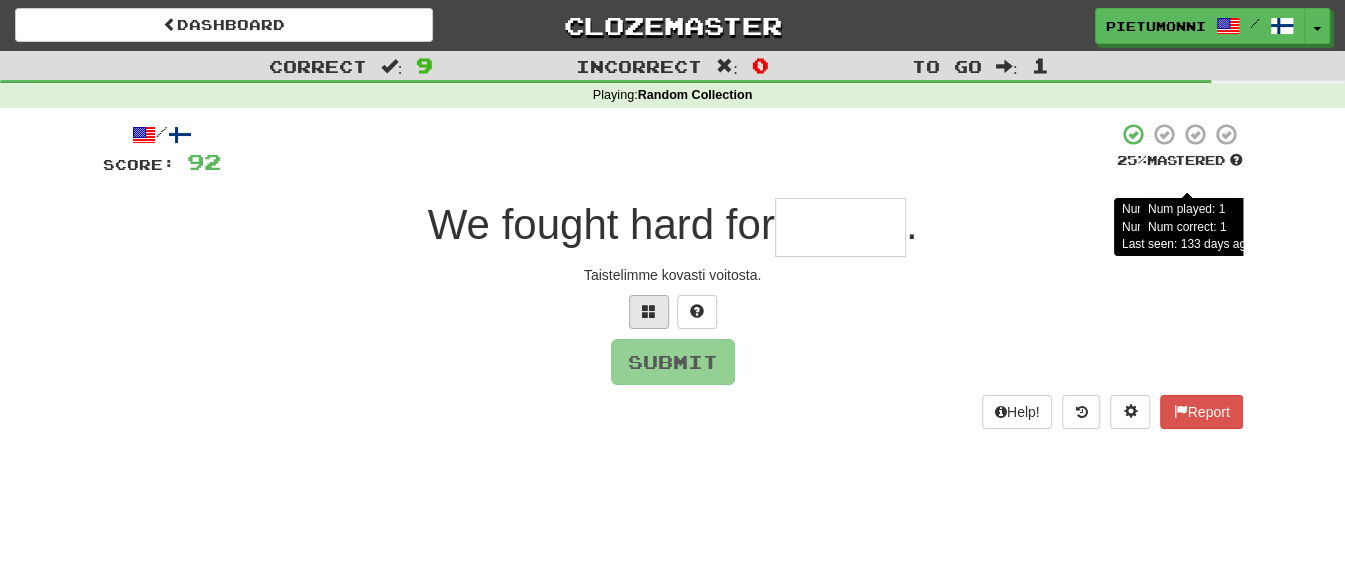 type on "*" 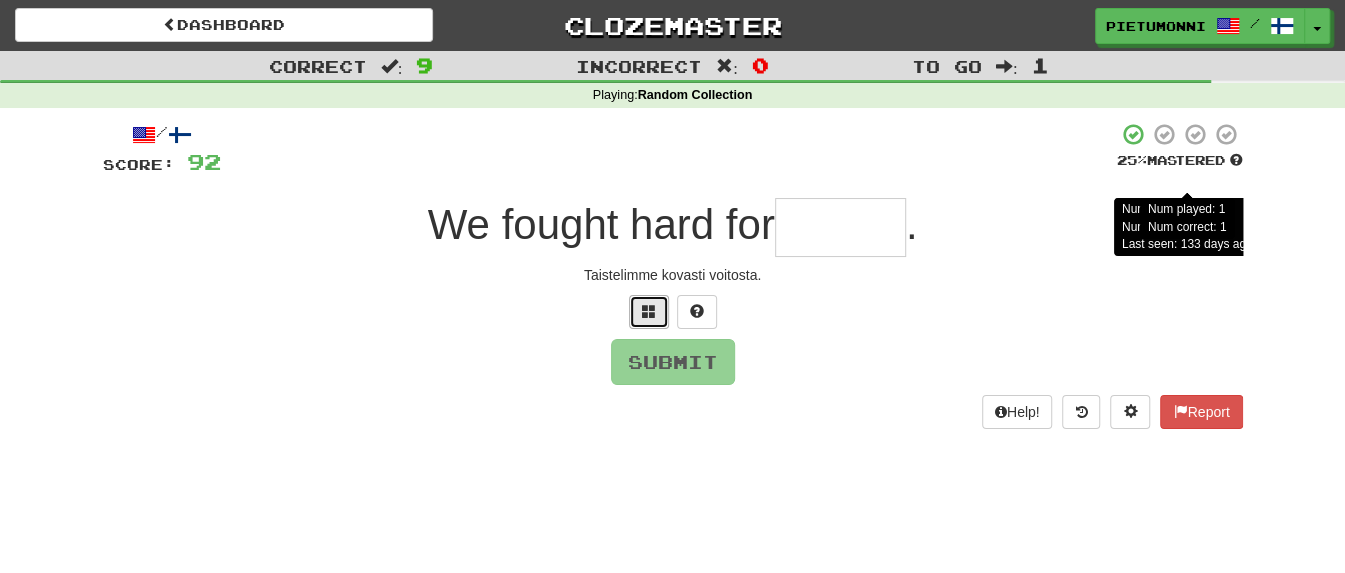 click at bounding box center [649, 312] 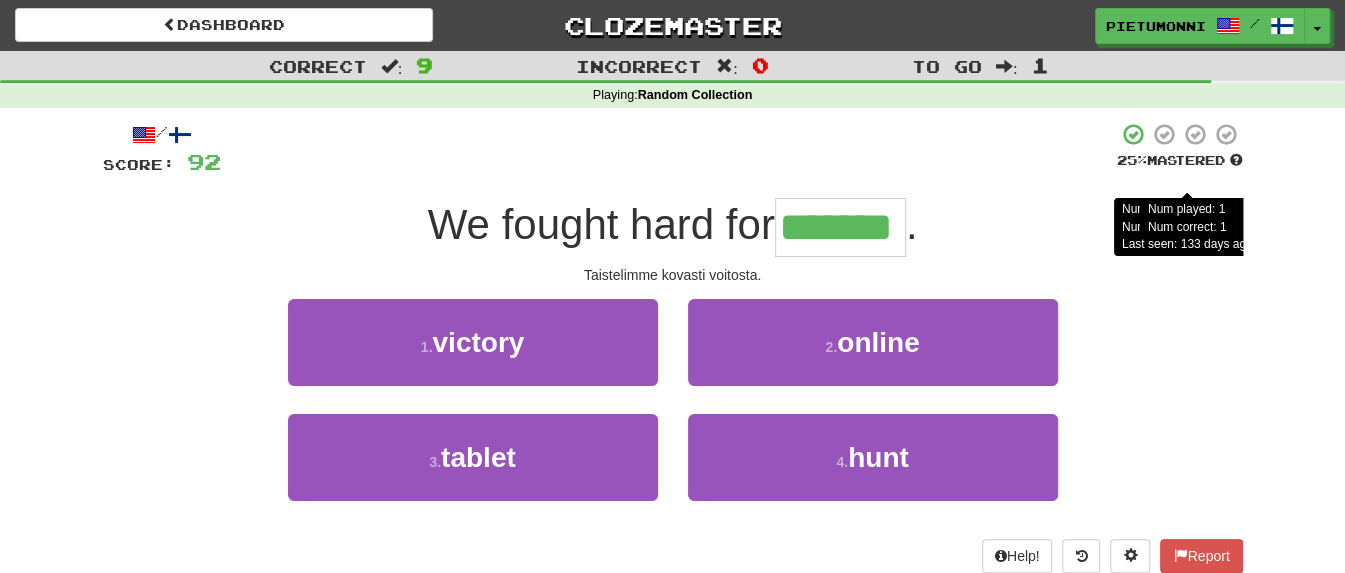 type on "*******" 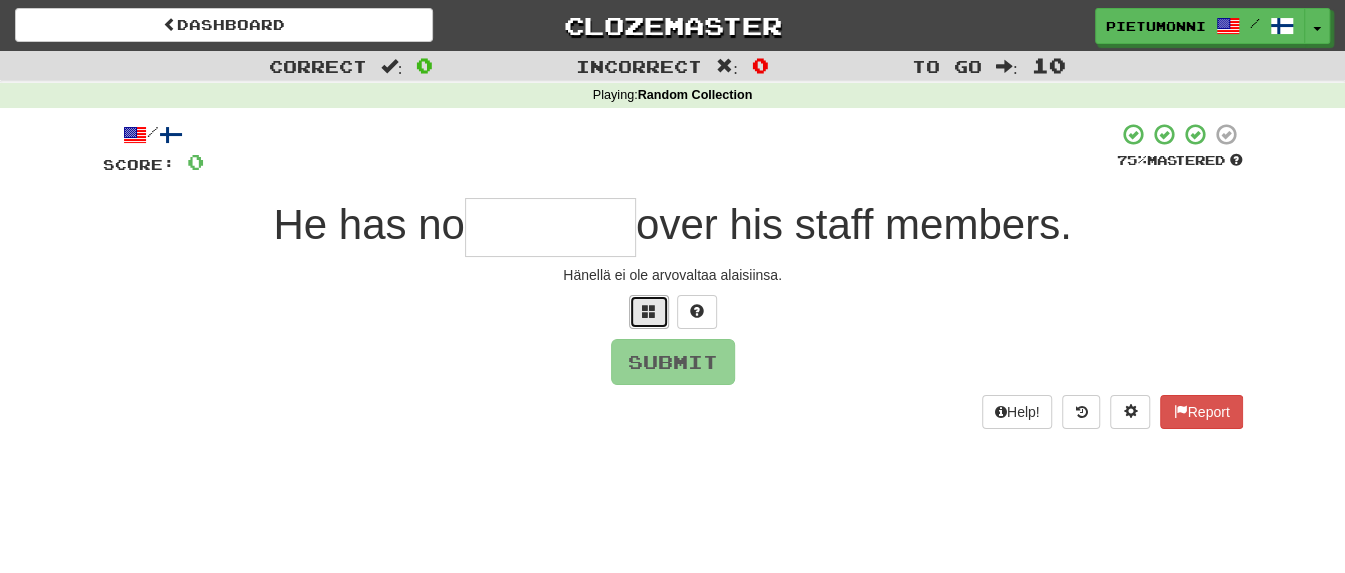 click at bounding box center [649, 312] 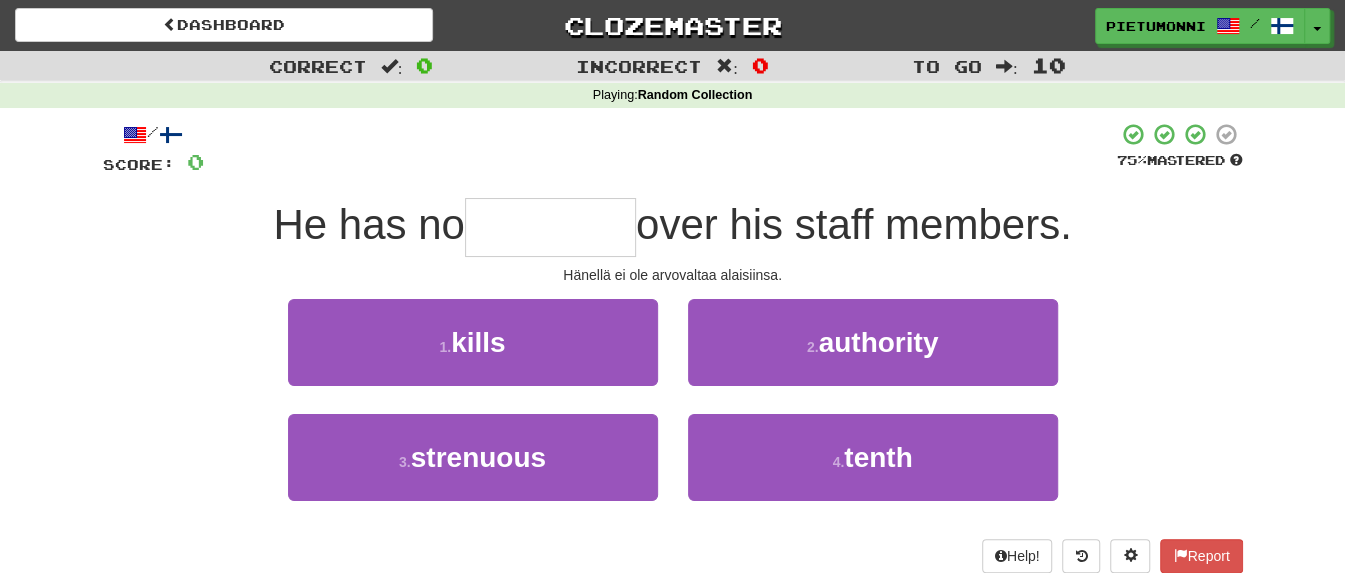 type on "*" 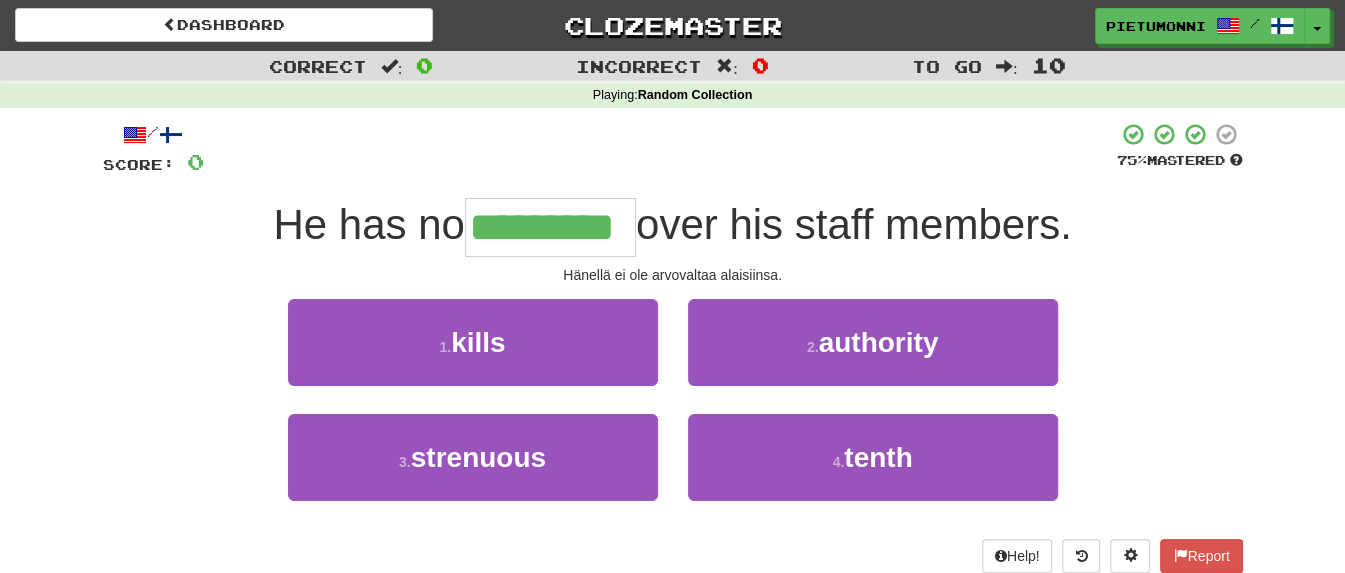 type on "*********" 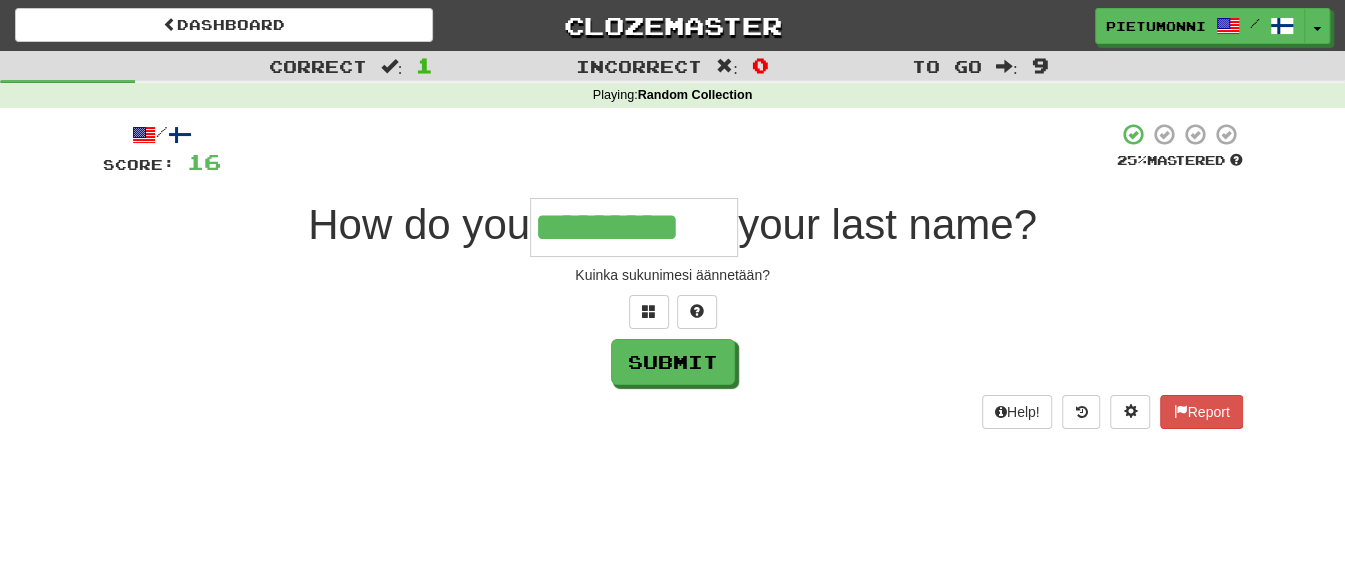 type on "*********" 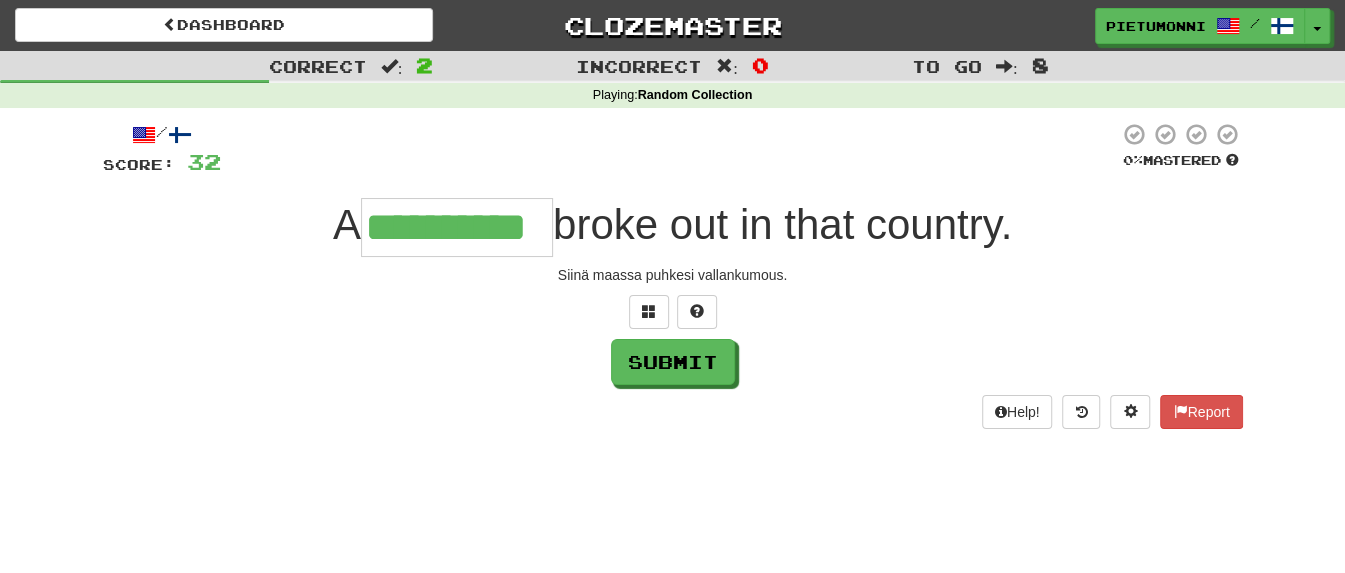 type on "**********" 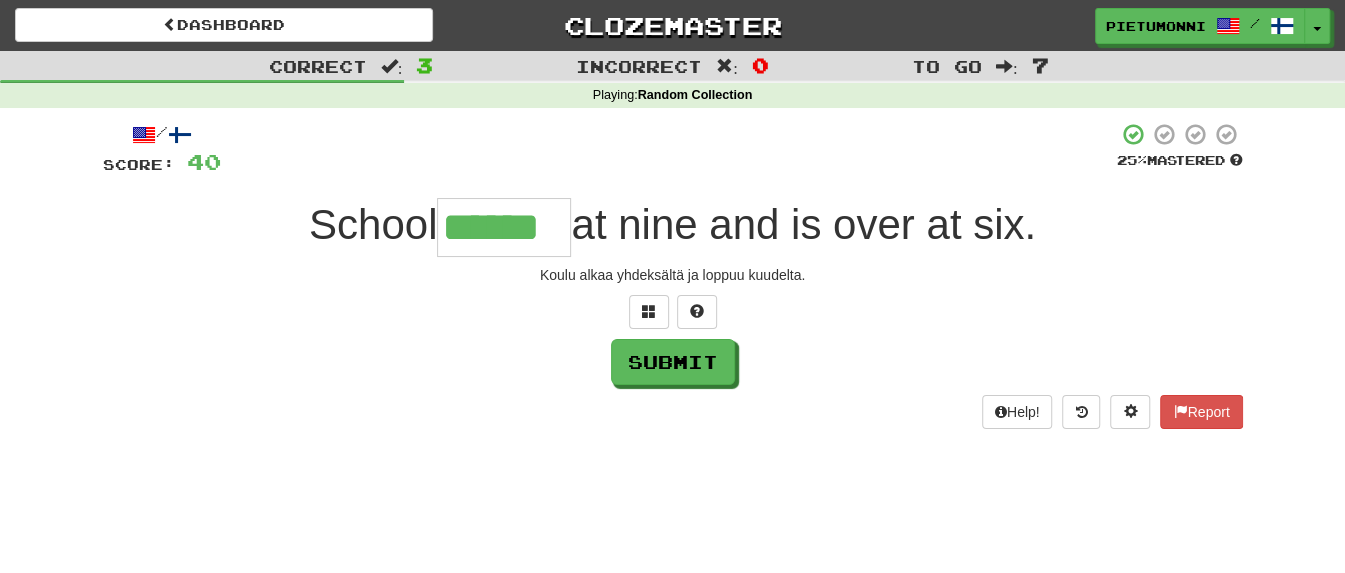 type on "******" 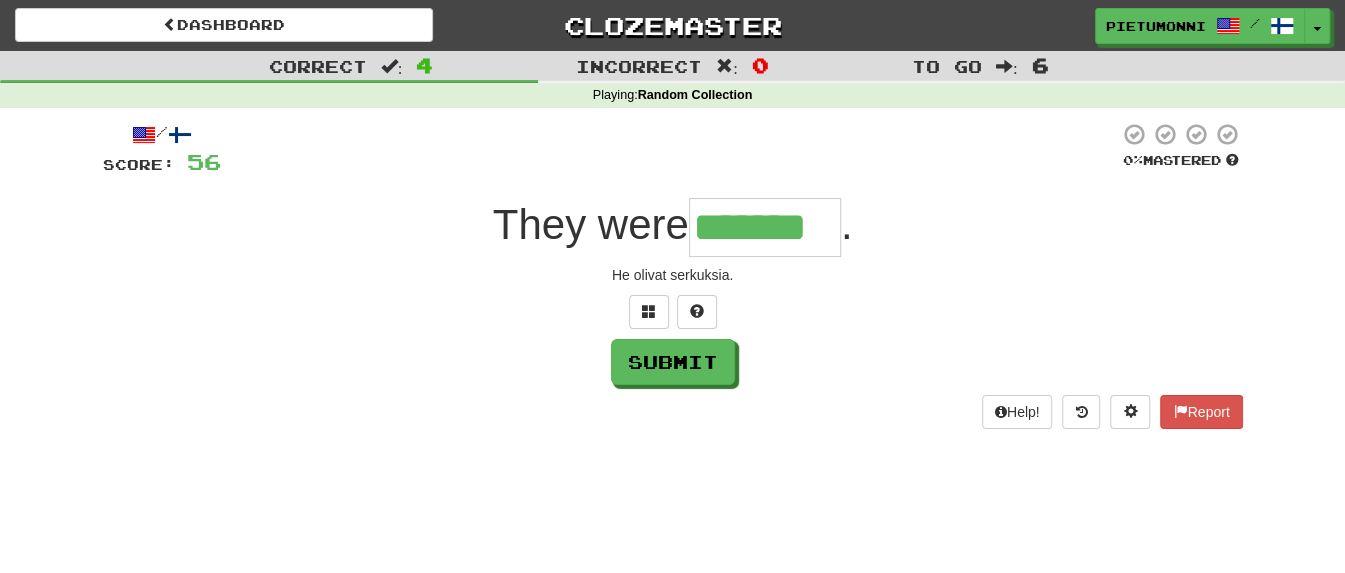 type on "*******" 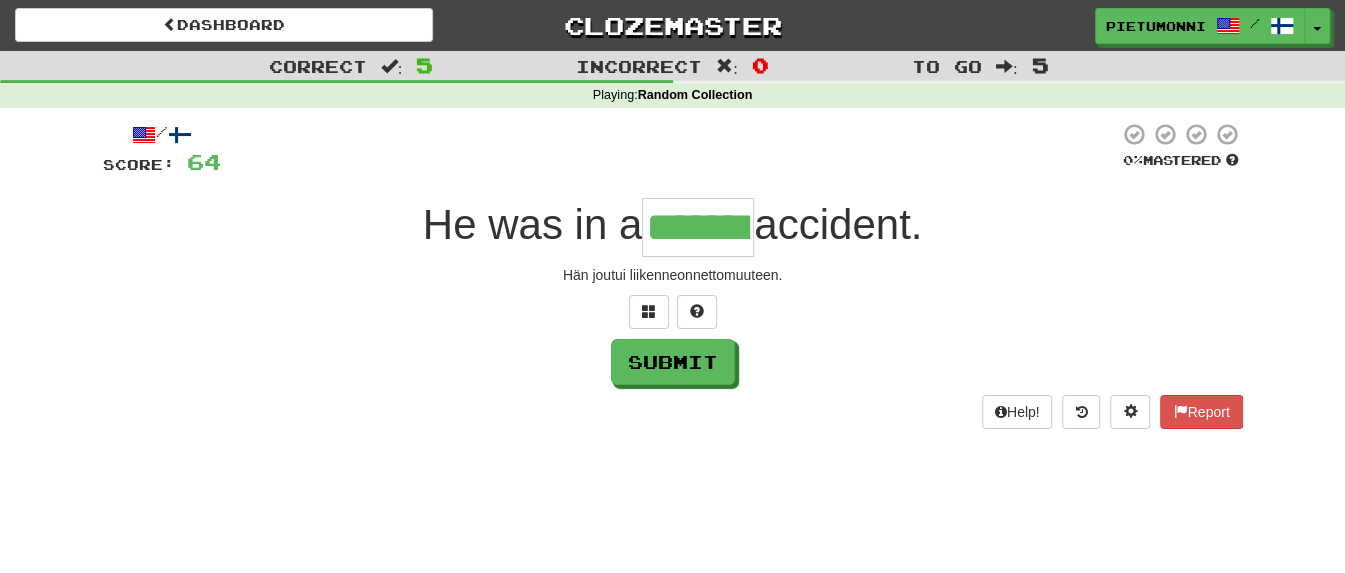 type on "*******" 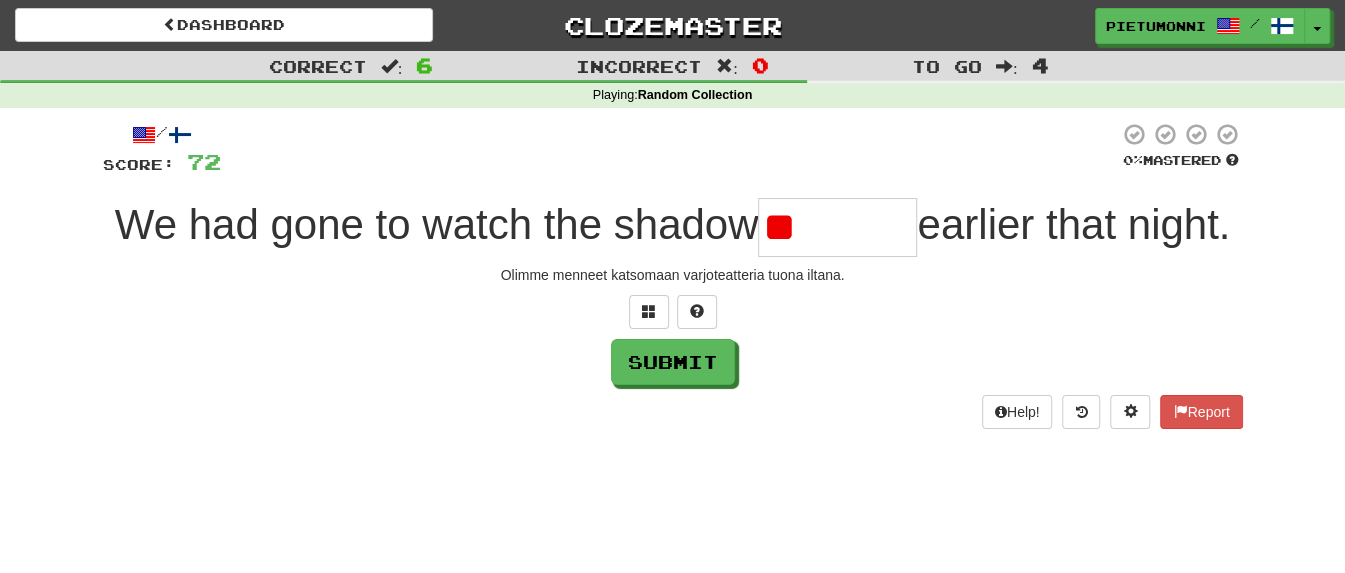 type on "*" 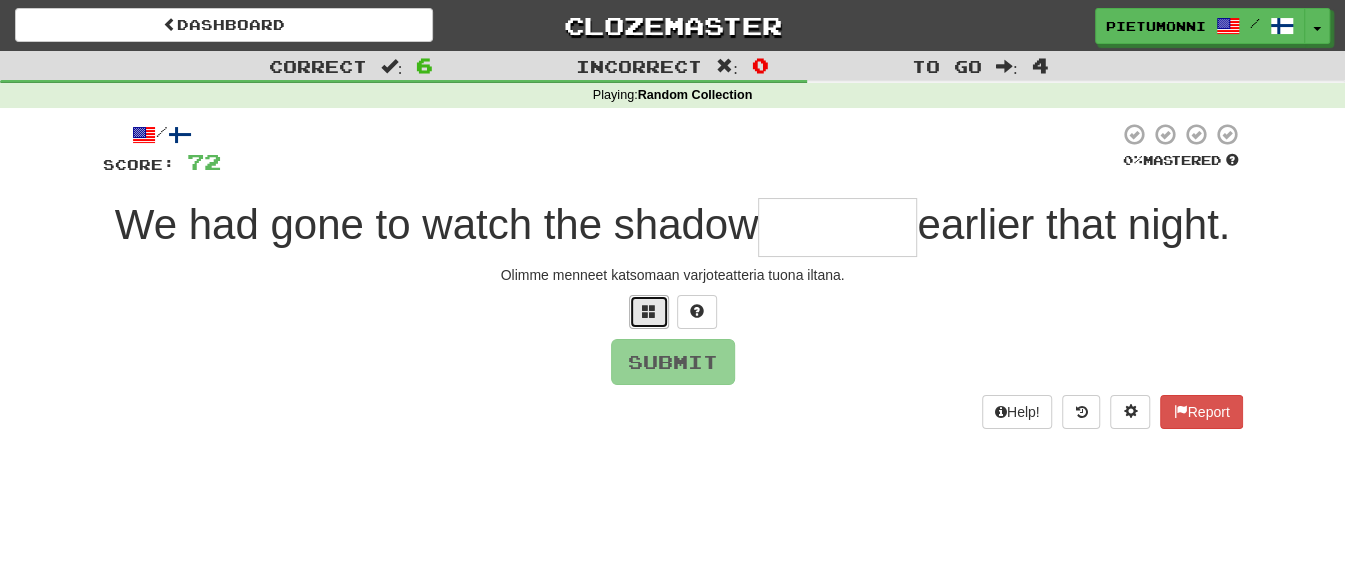 click at bounding box center [649, 311] 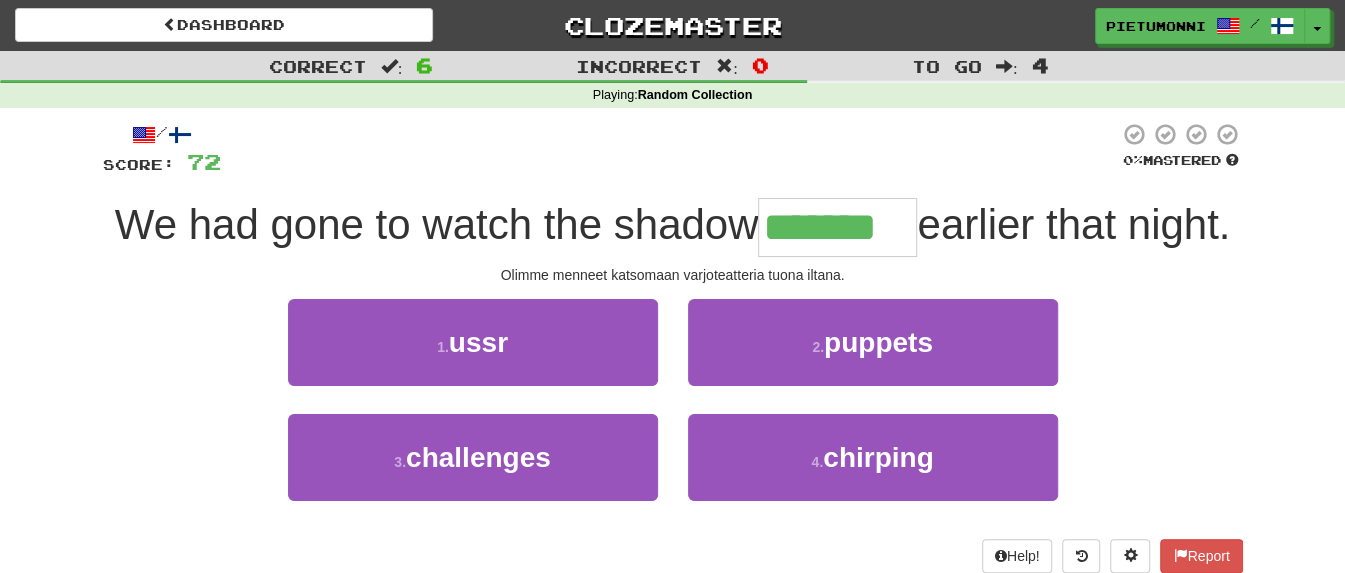 type on "*******" 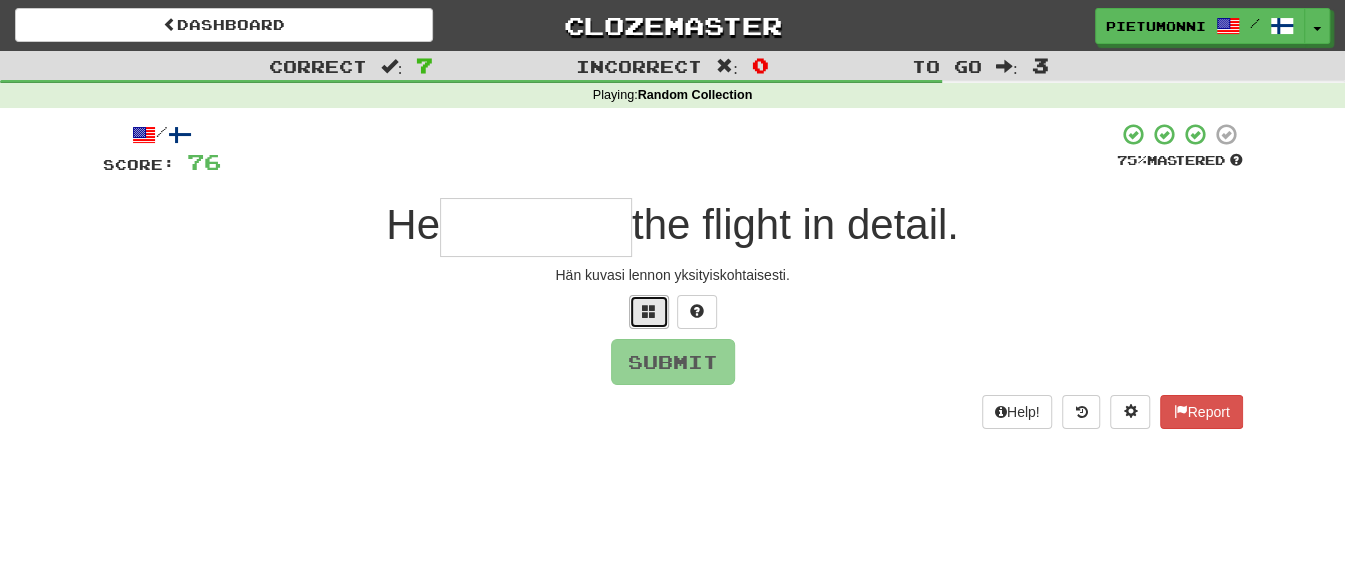 click at bounding box center [649, 312] 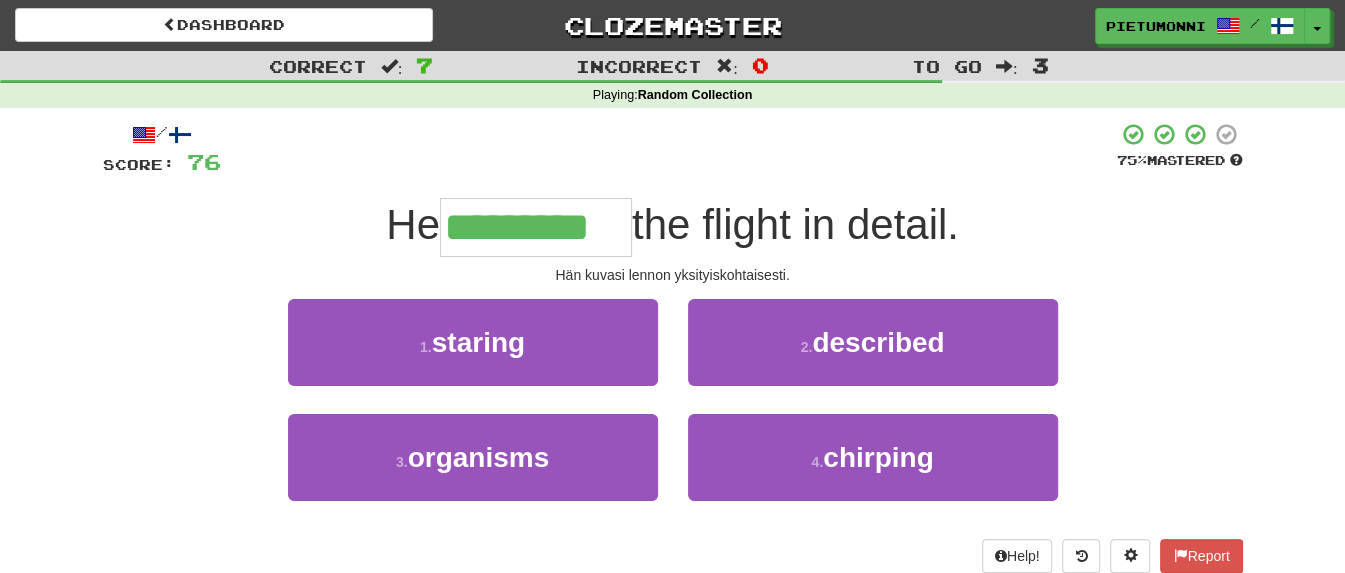 type on "*********" 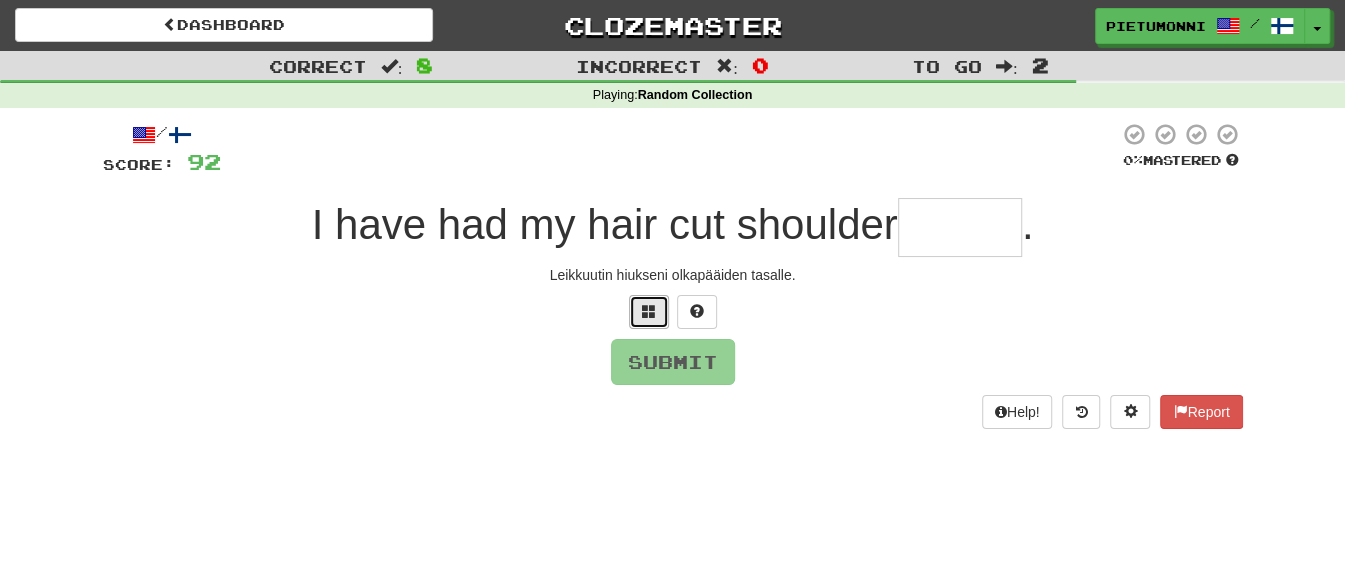 click at bounding box center (649, 311) 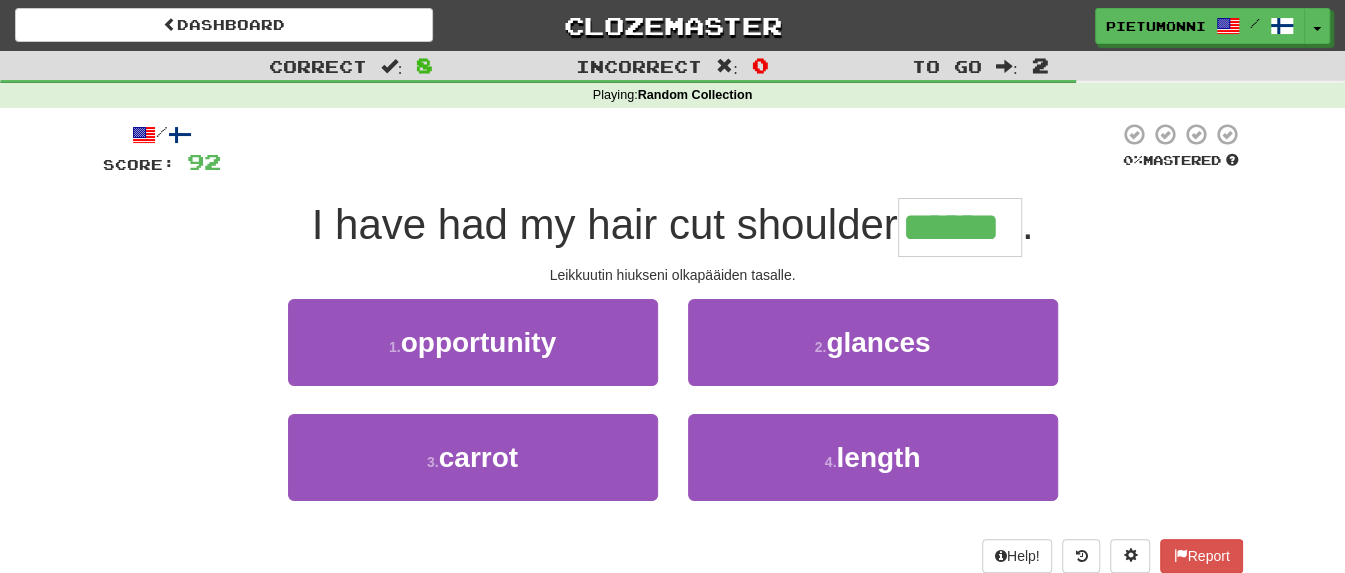 type on "******" 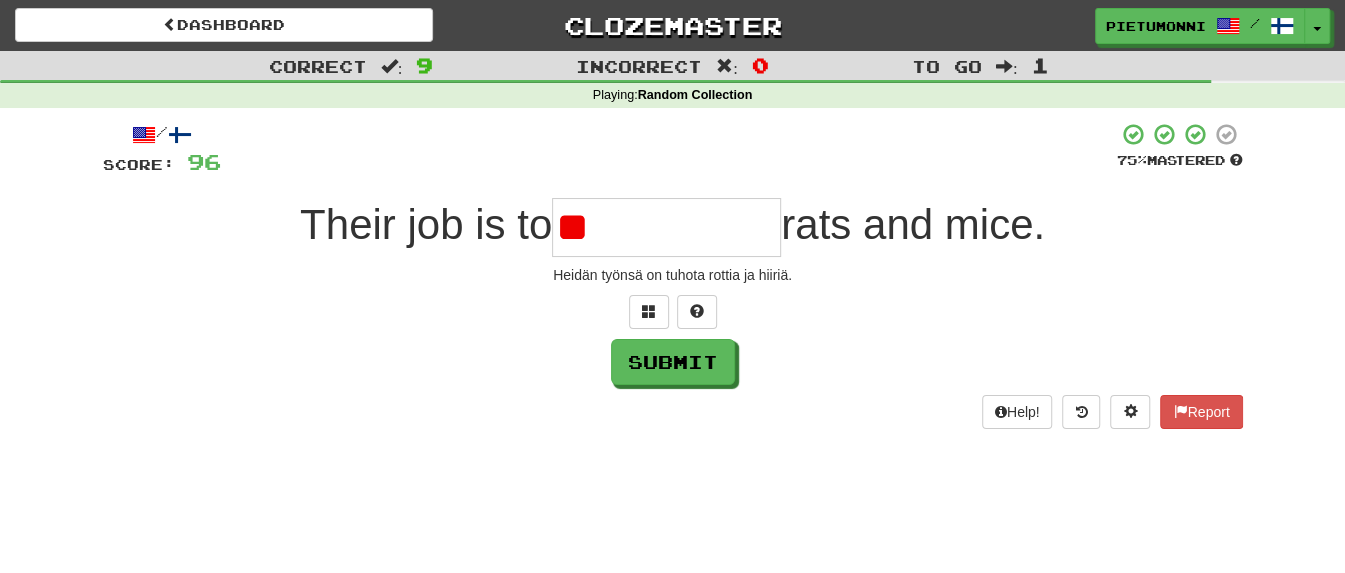 type on "*" 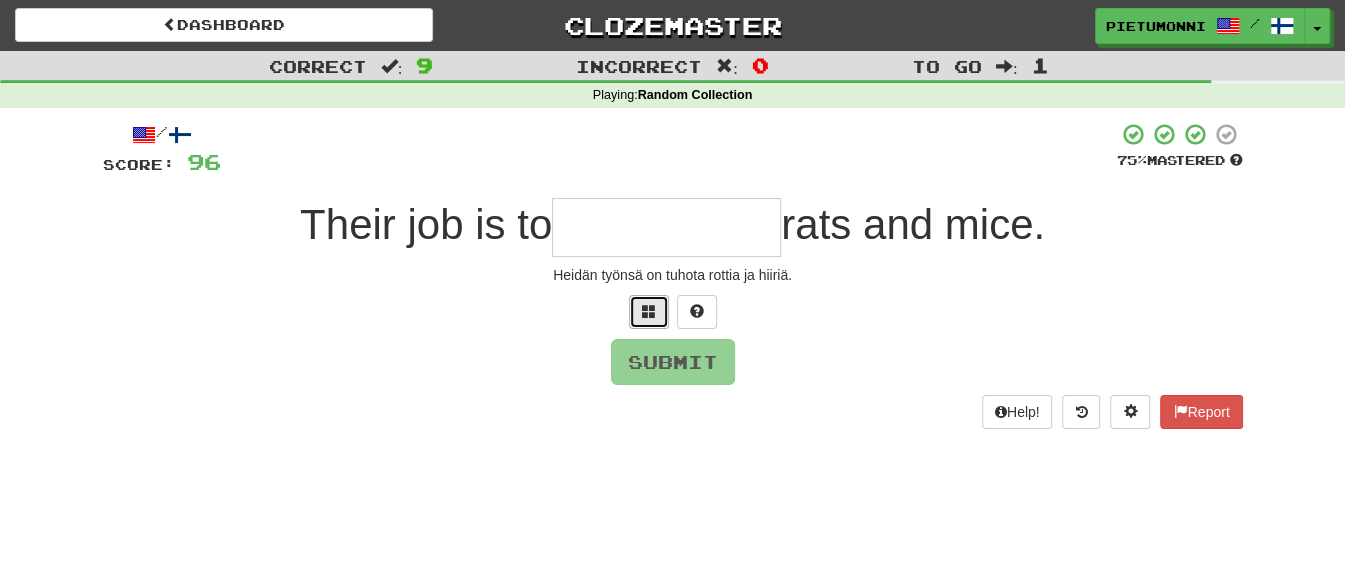 click at bounding box center (649, 312) 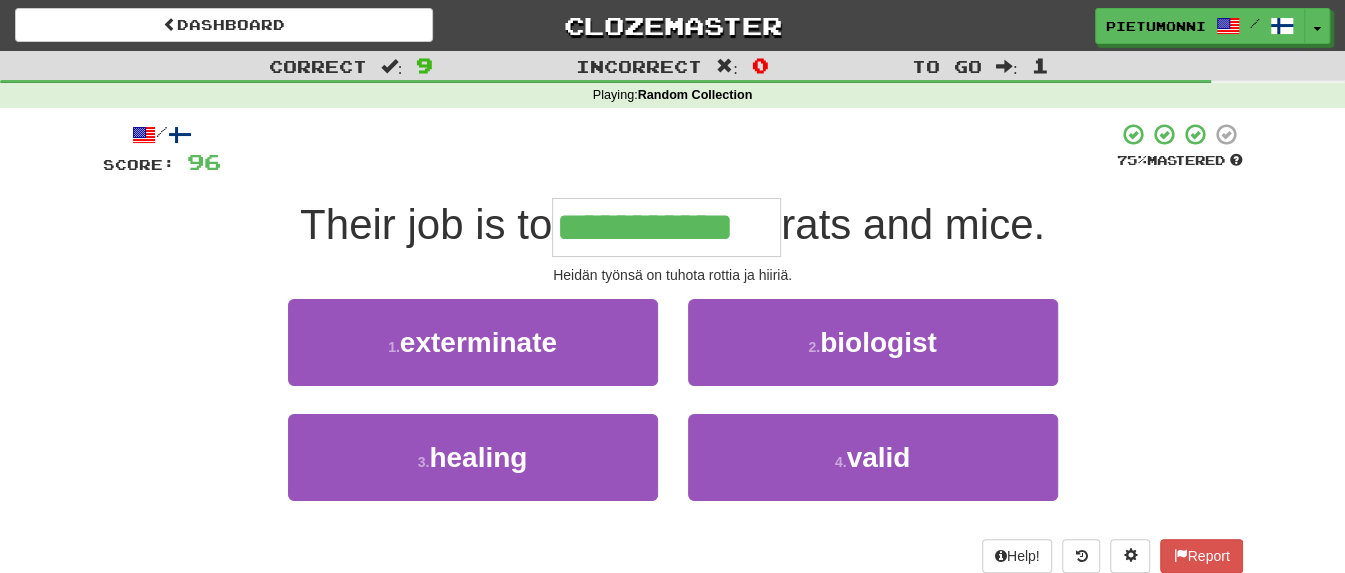 type on "**********" 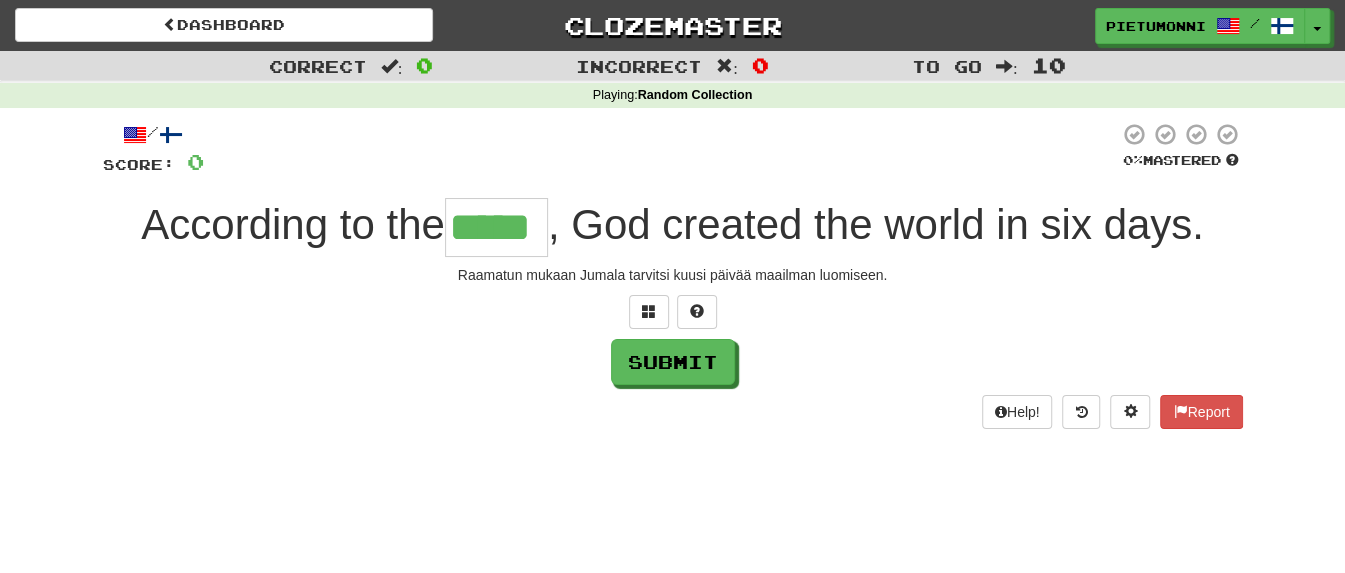 type on "*****" 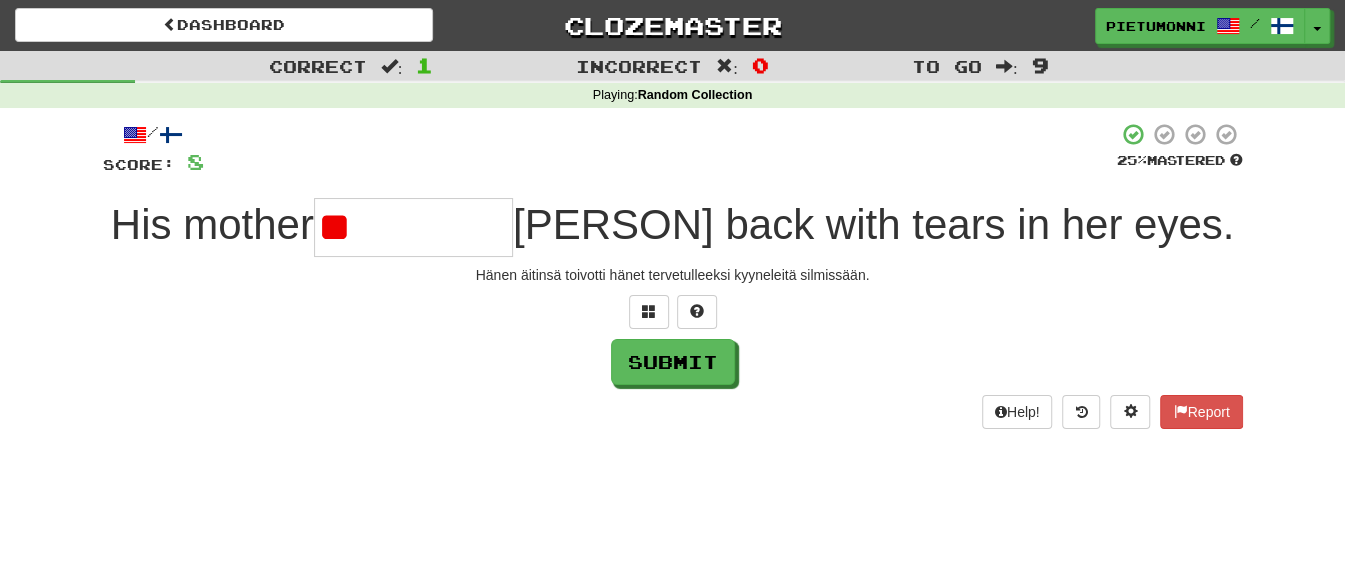 type on "*" 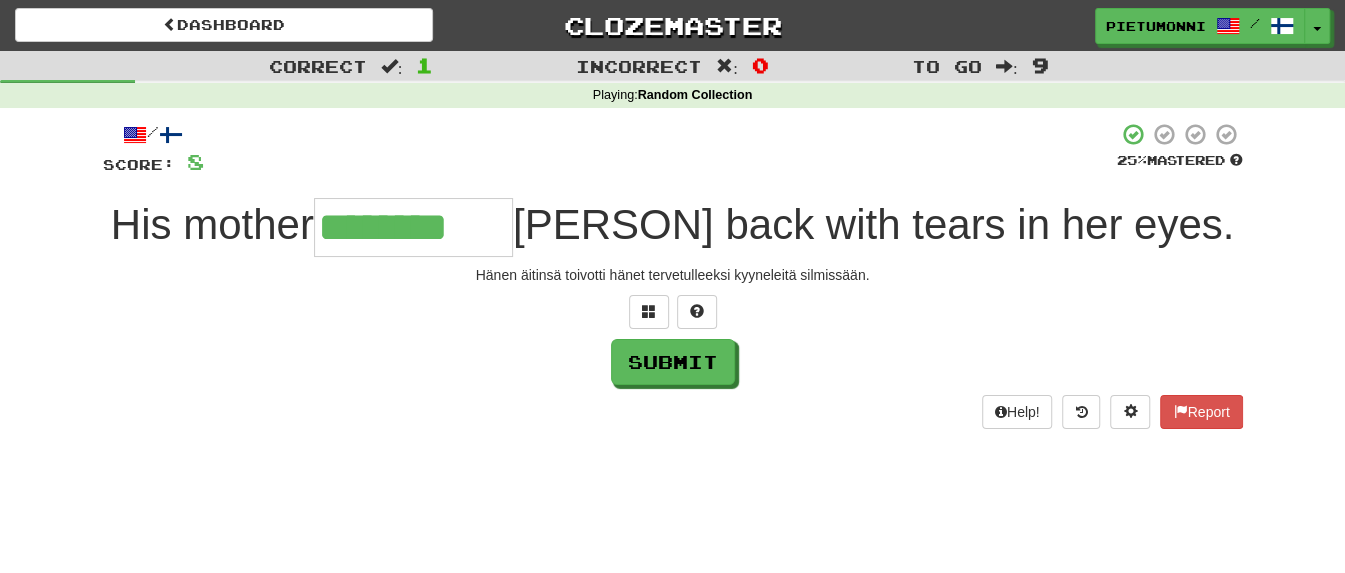 type on "********" 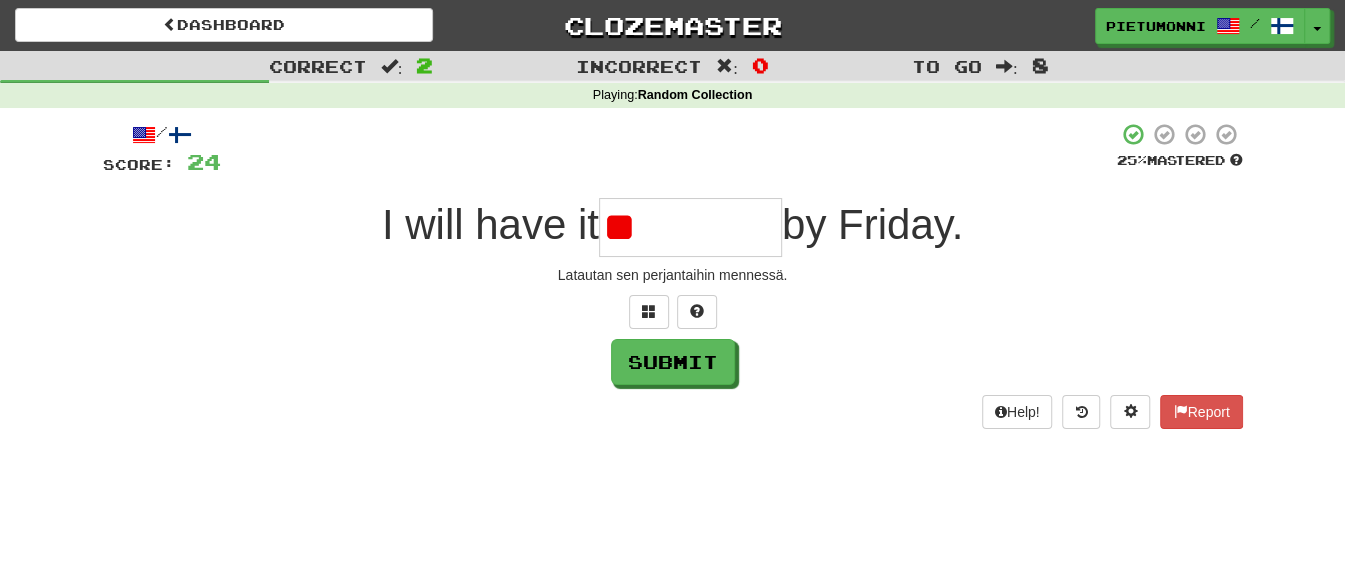 type on "*" 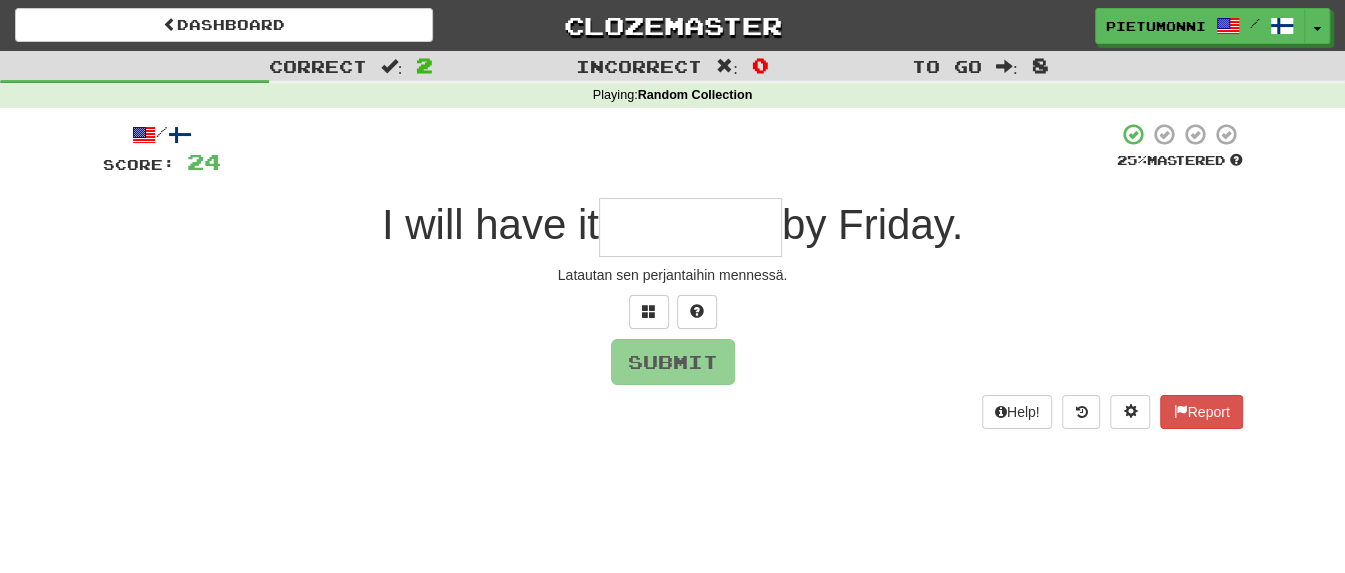 type on "*" 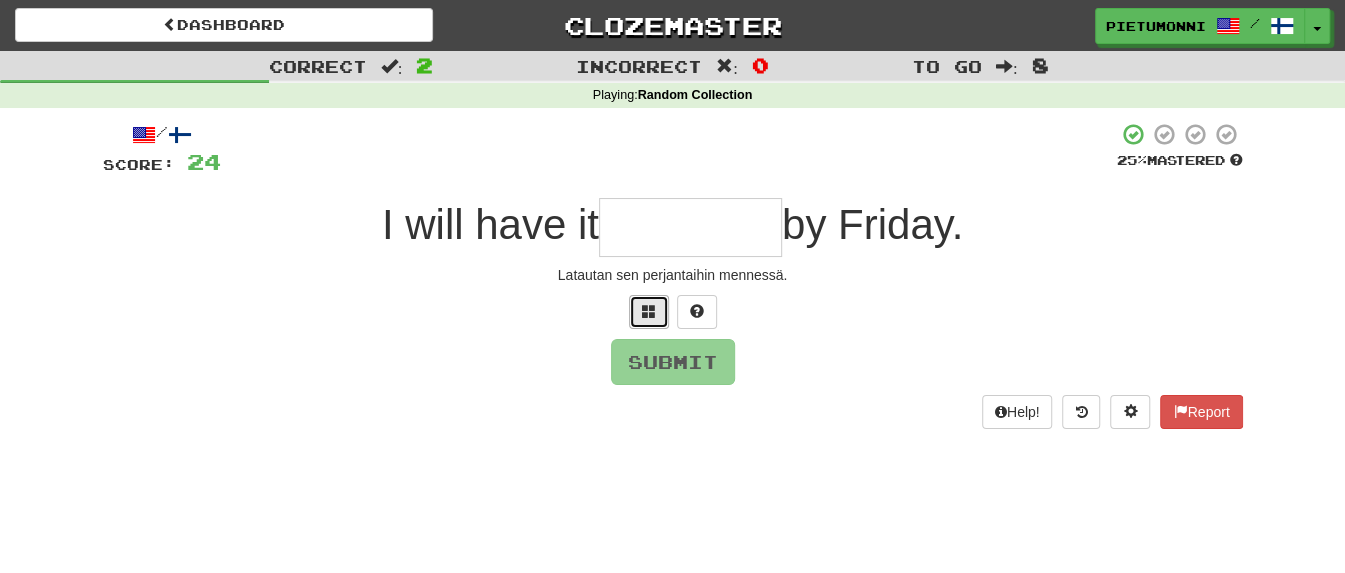 click at bounding box center (649, 312) 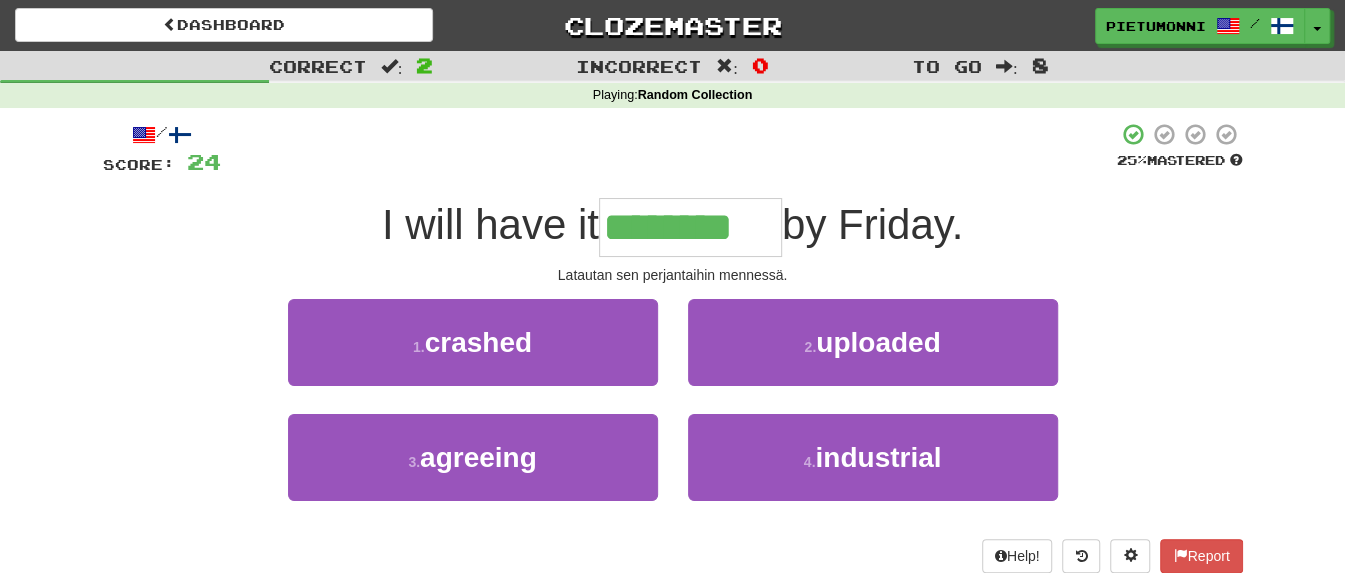 type on "********" 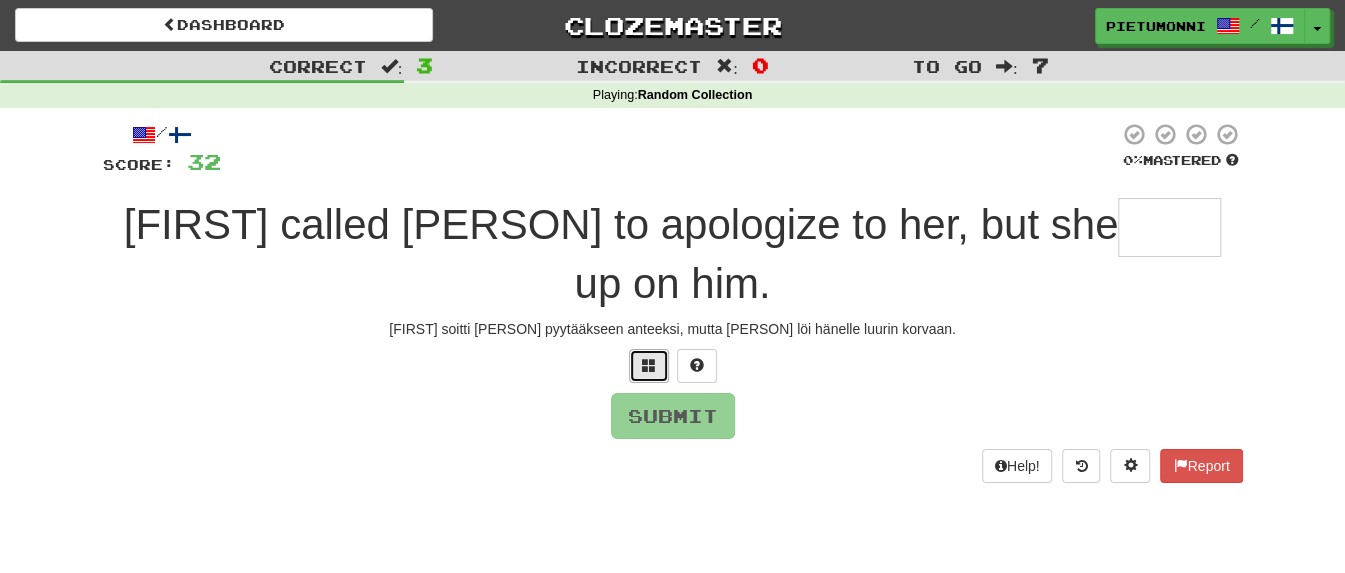 click at bounding box center (649, 365) 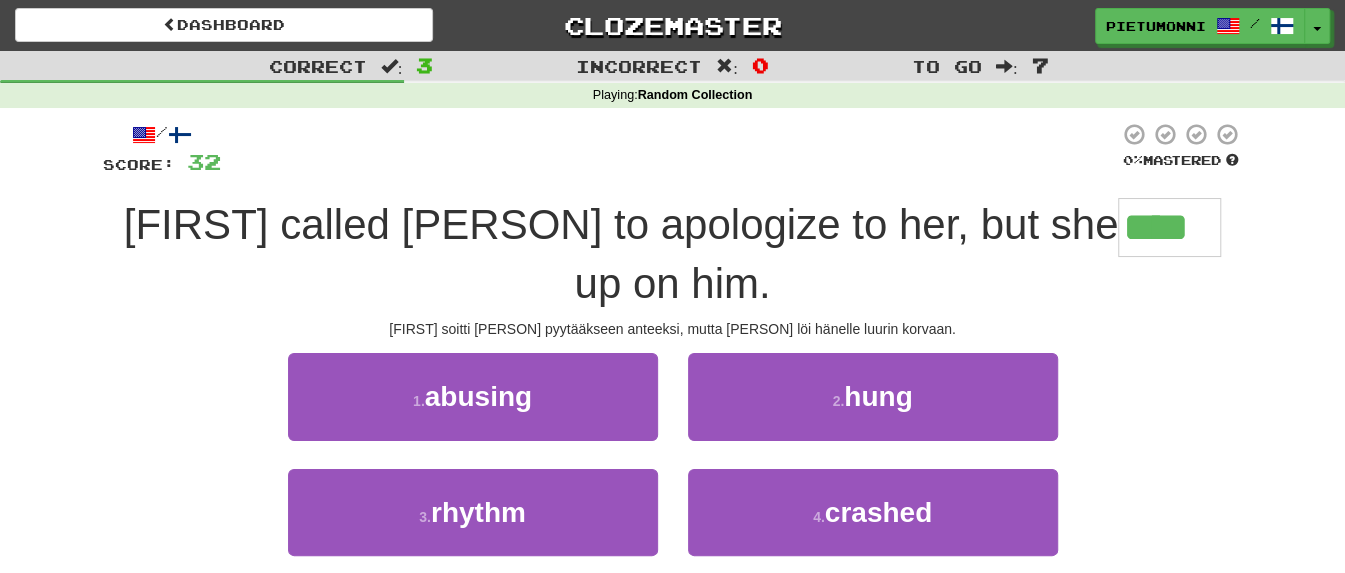 type on "****" 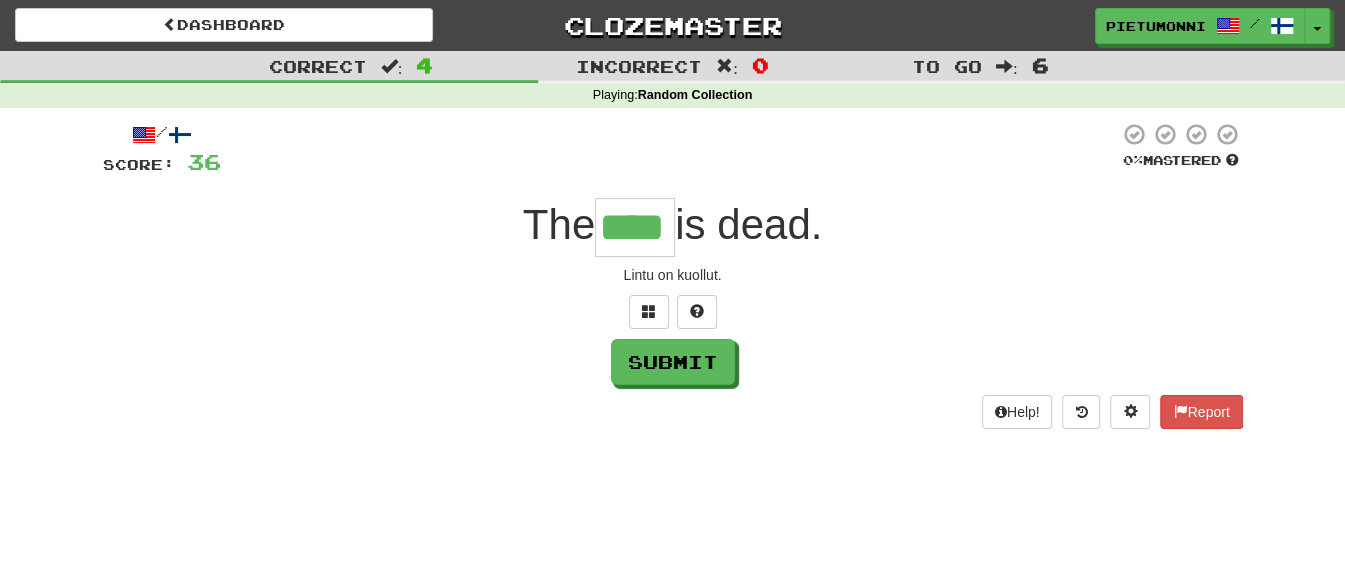 type on "****" 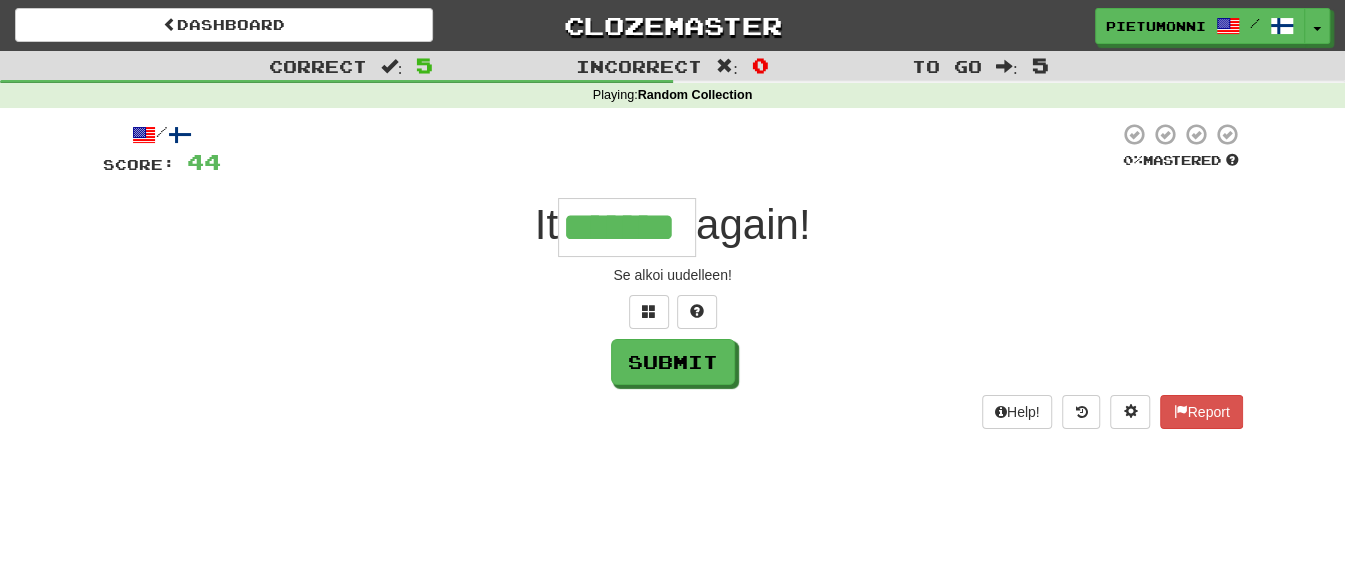 type on "*******" 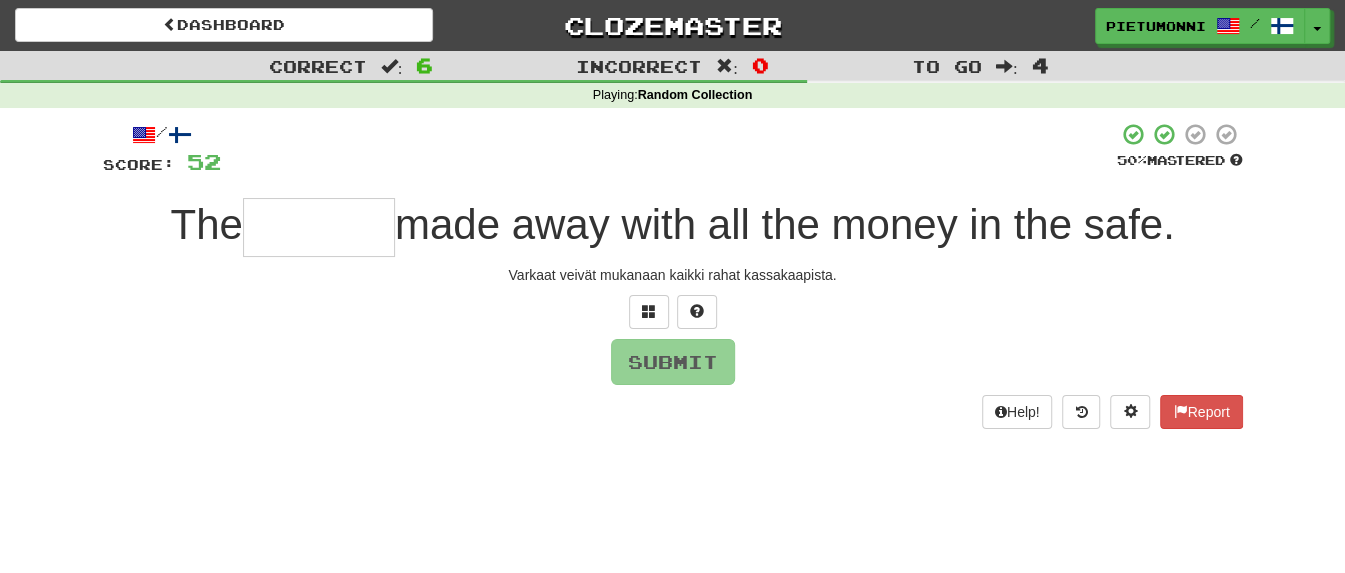 type on "*" 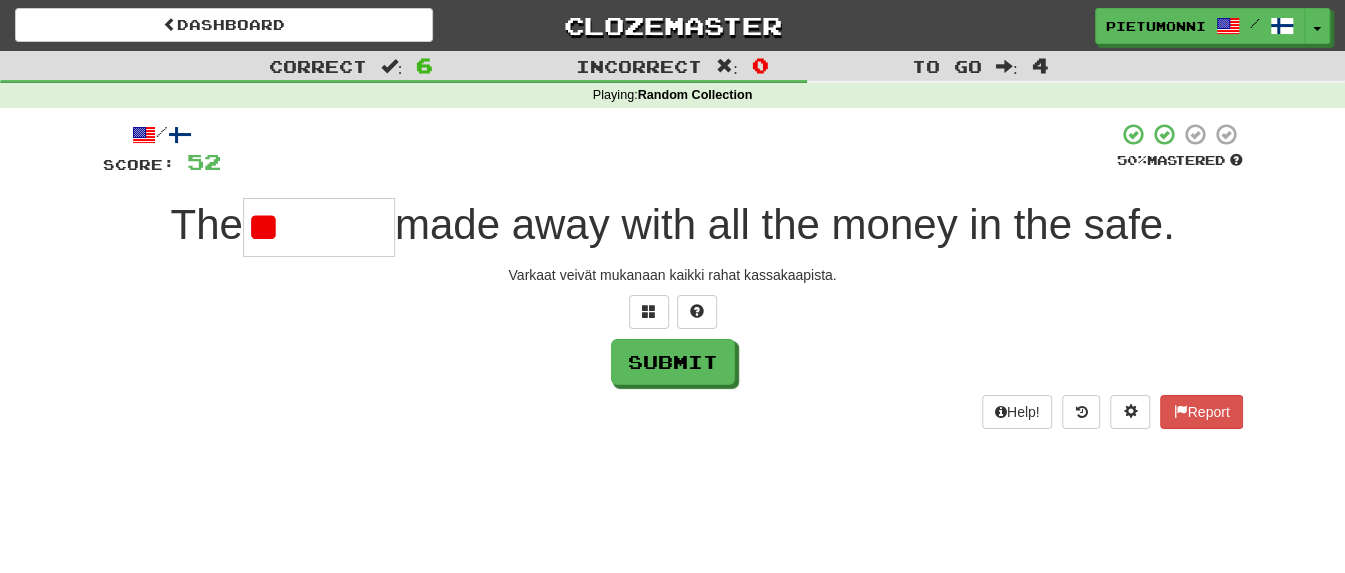 type on "*" 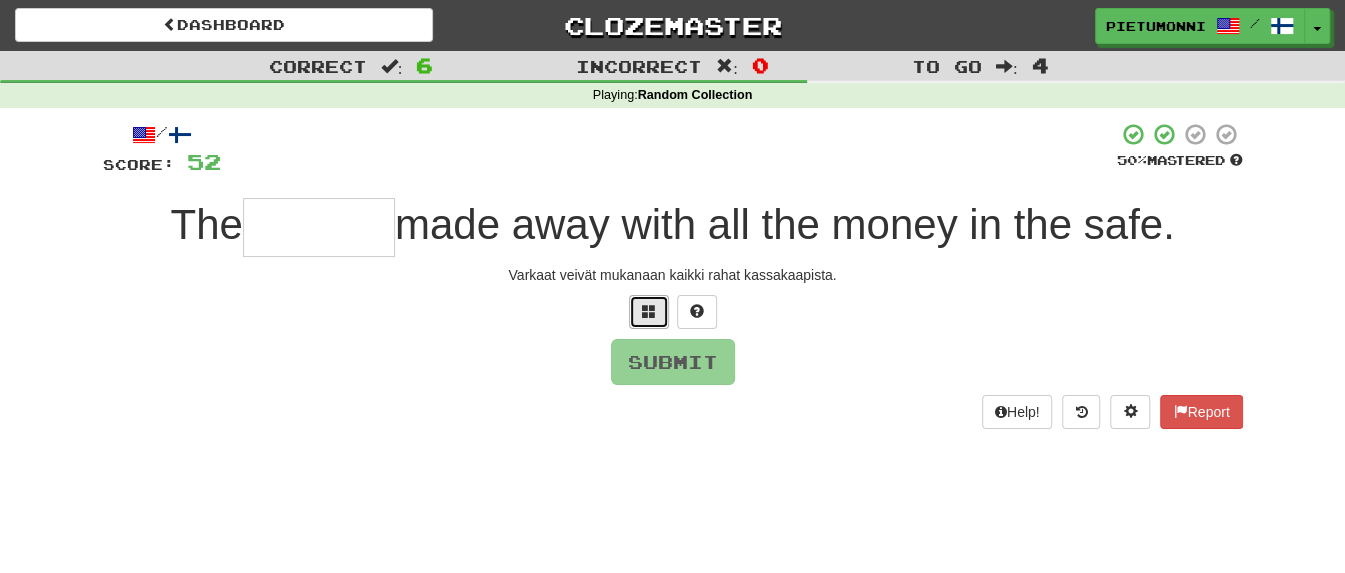 click at bounding box center [649, 311] 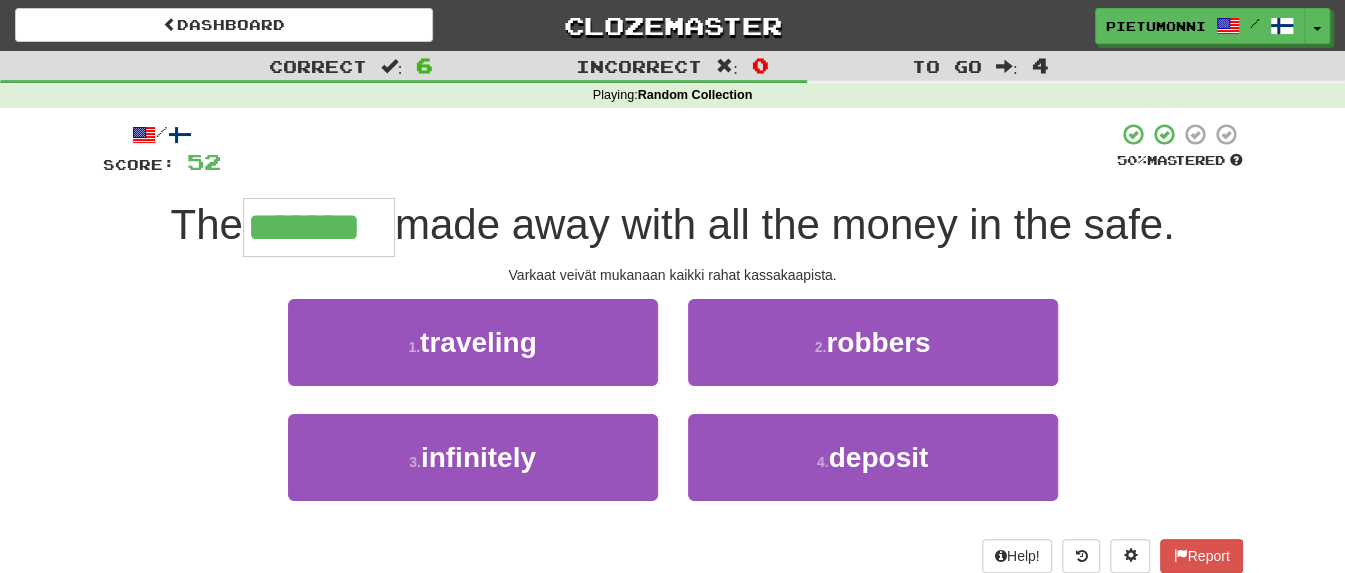 type on "*******" 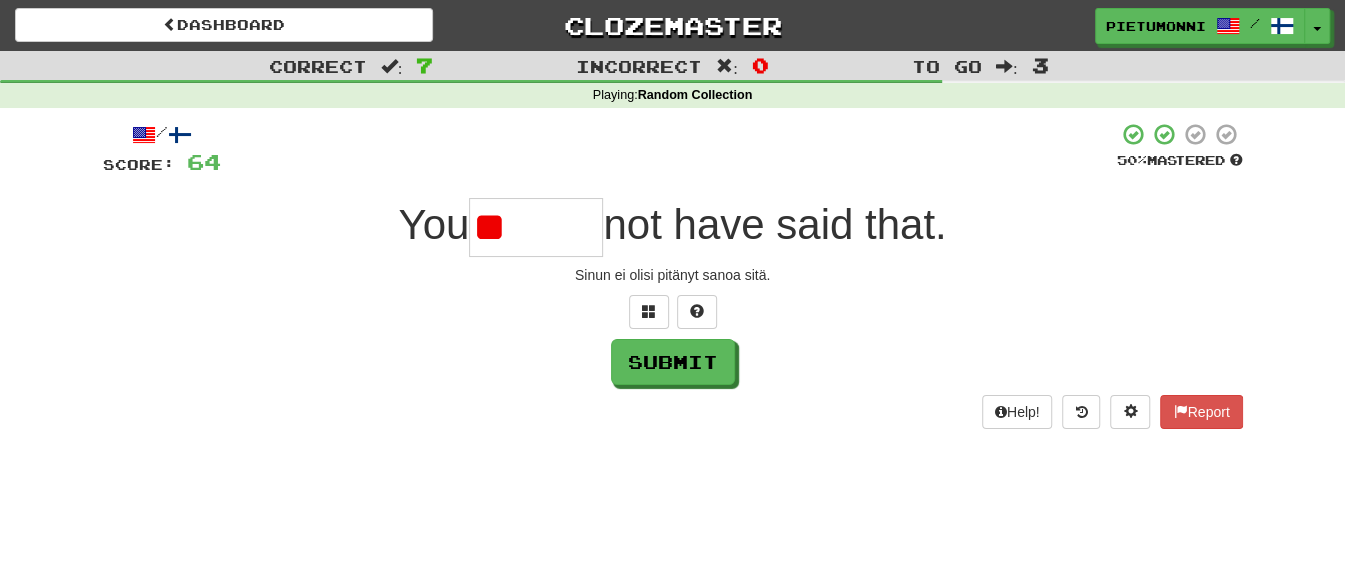 type on "*" 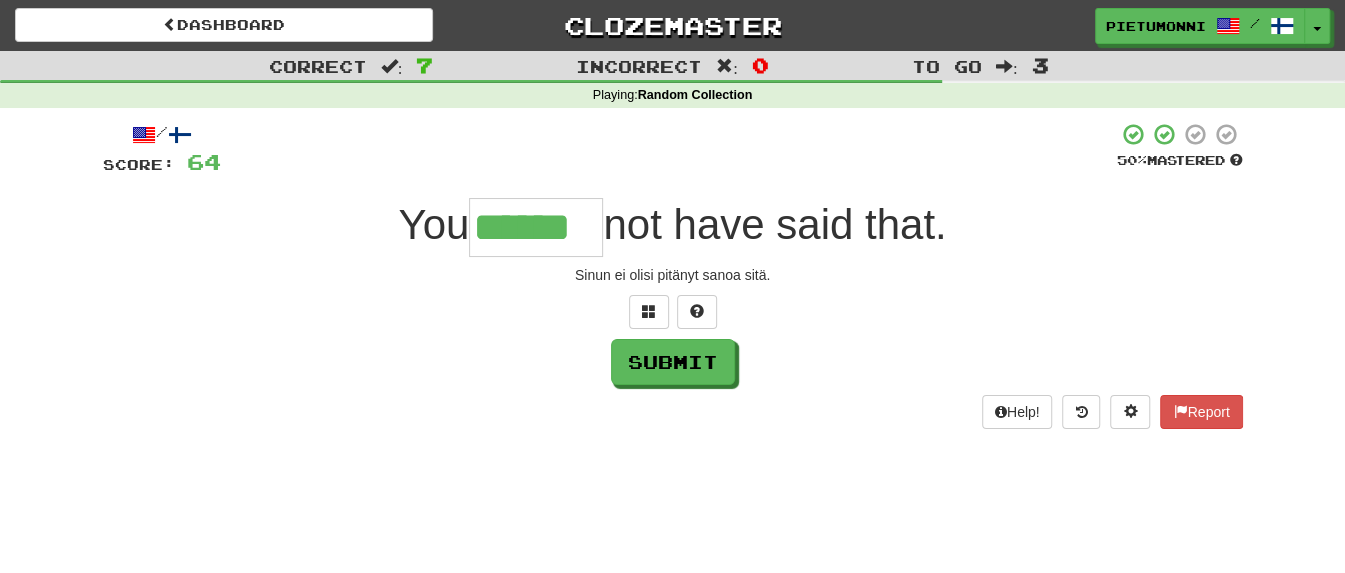 type on "******" 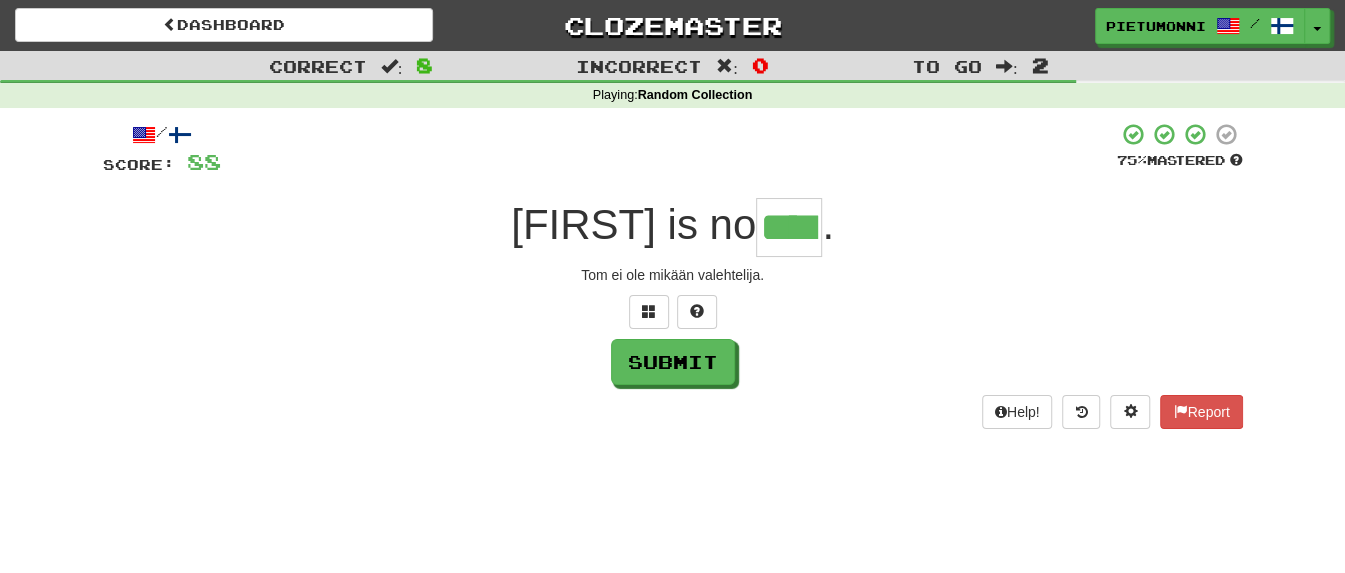 type on "****" 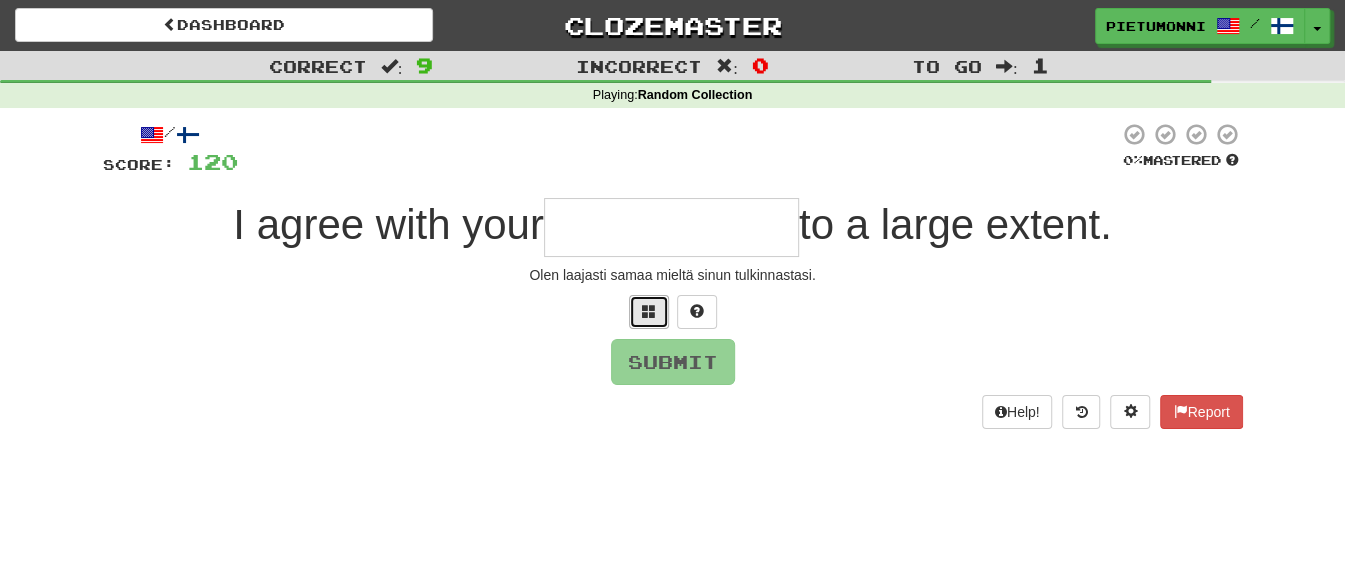 click at bounding box center (649, 311) 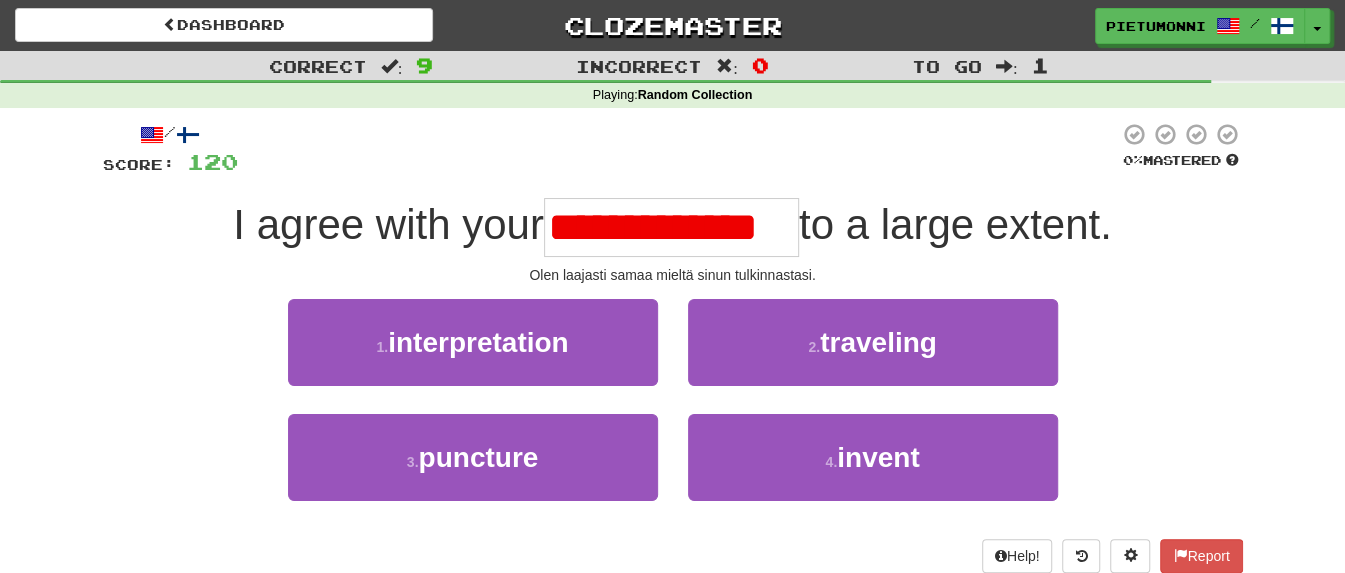 click on "**********" at bounding box center (671, 227) 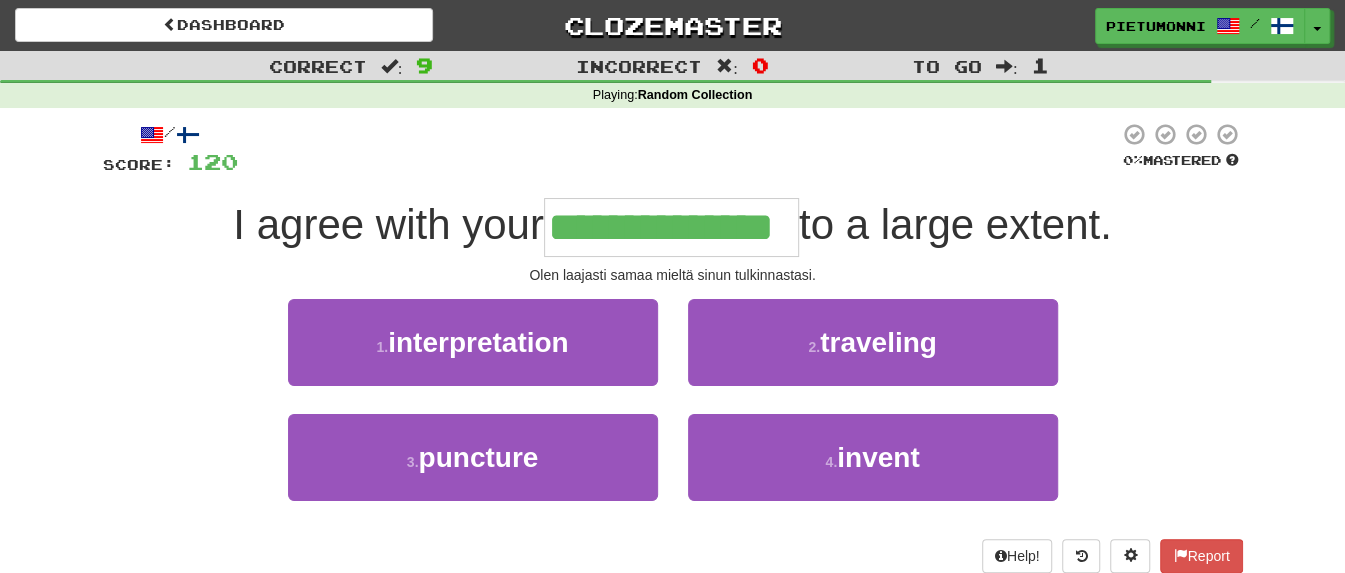 type on "**********" 